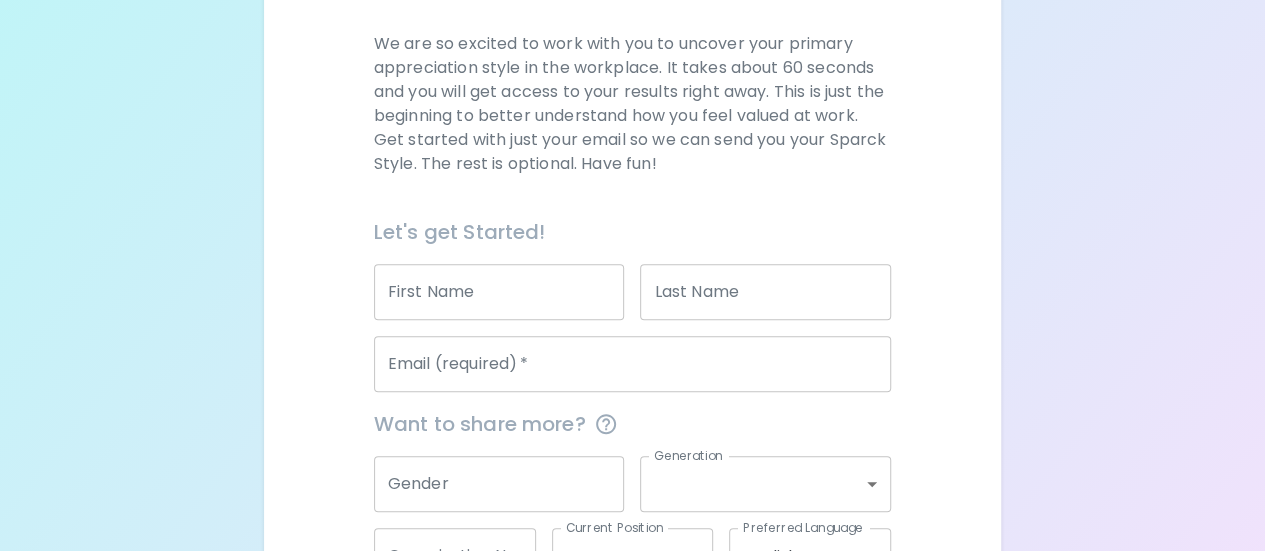 scroll, scrollTop: 280, scrollLeft: 0, axis: vertical 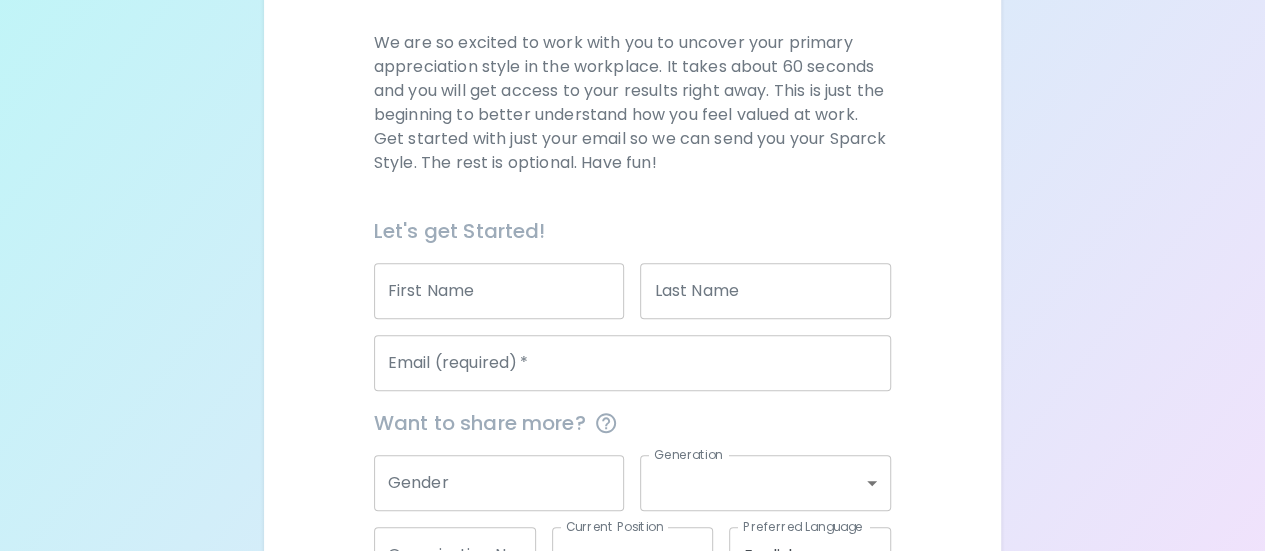 click on "First Name" at bounding box center (499, 291) 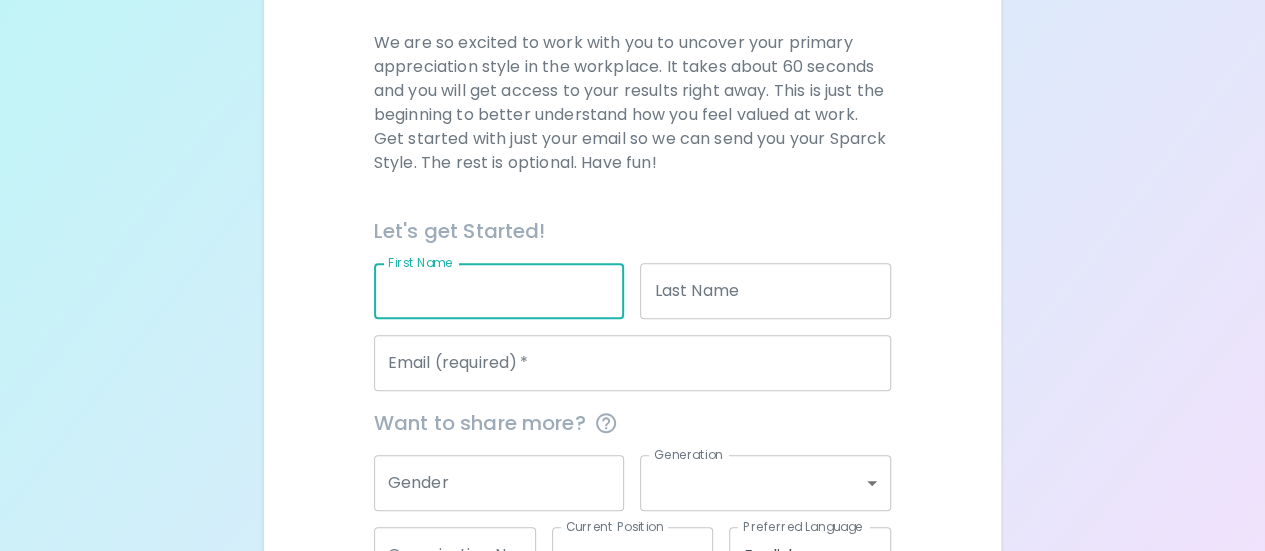 click on "First Name" at bounding box center [499, 291] 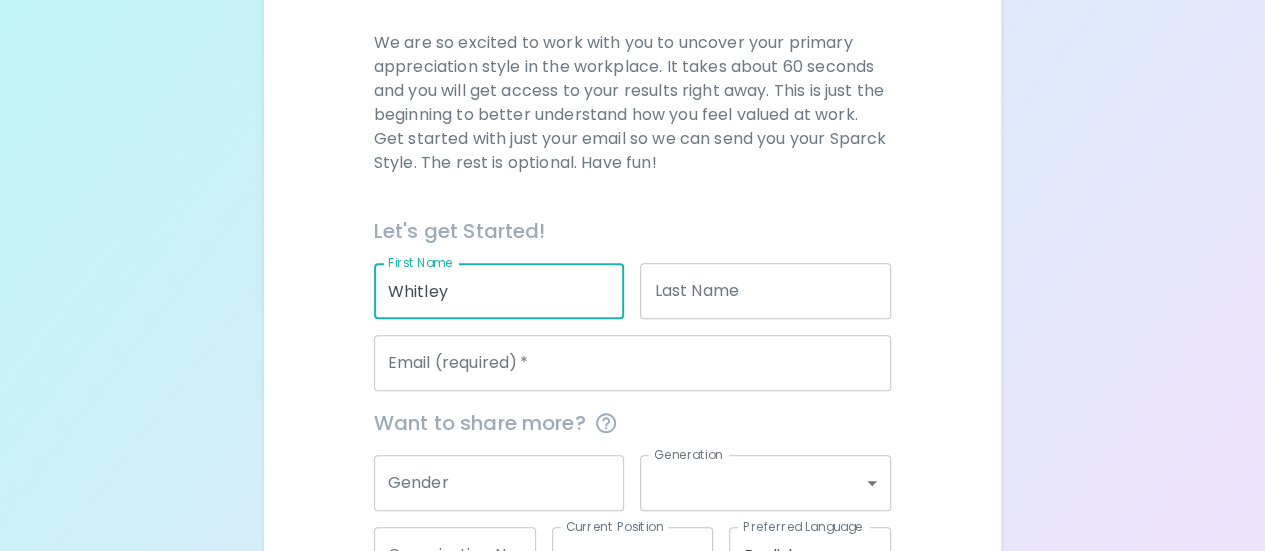 type on "Whitley" 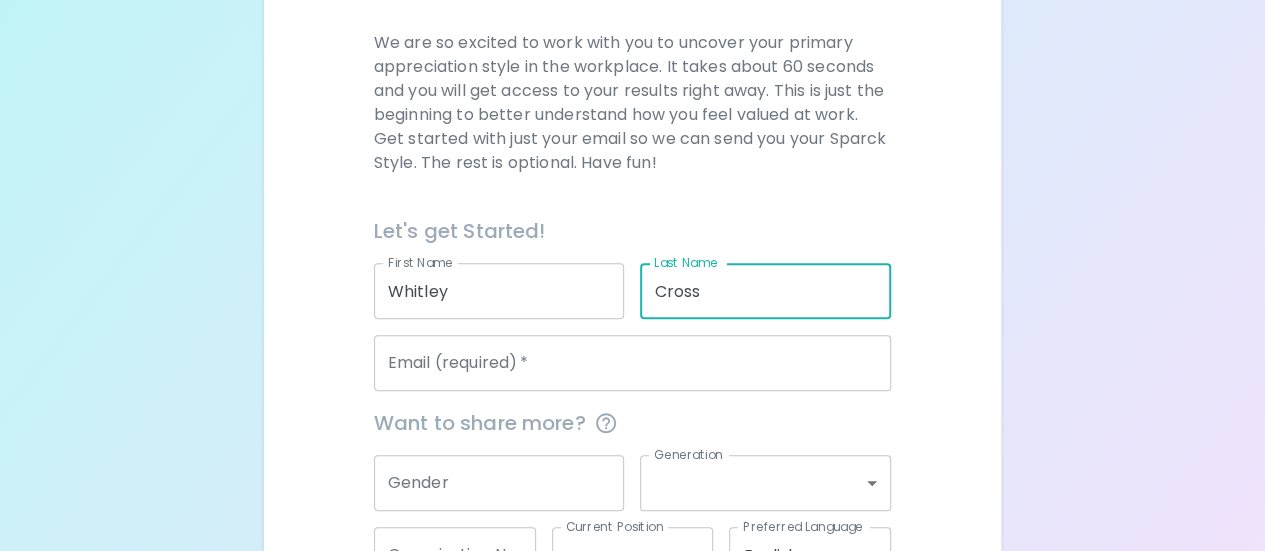 type on "Cross" 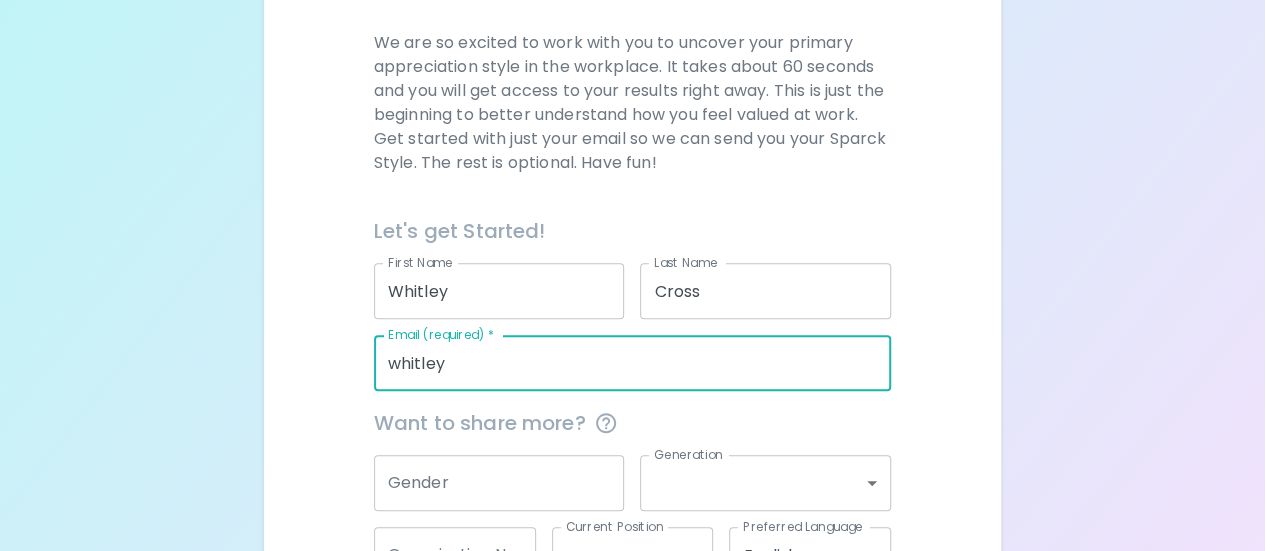 type on "whitley.cross@[EXAMPLE.COM]" 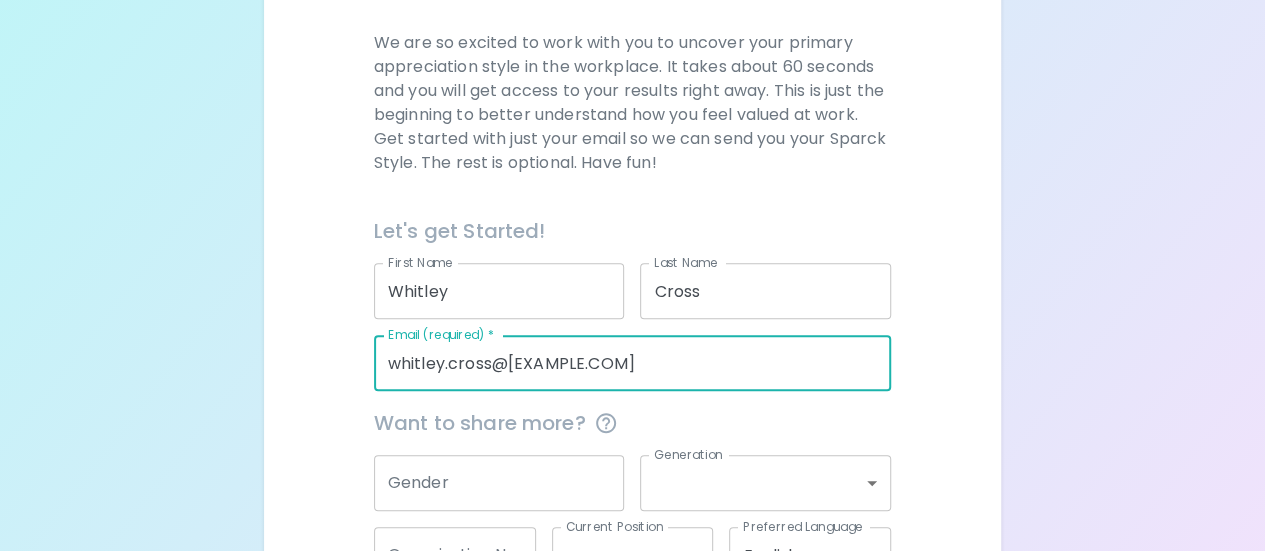 scroll, scrollTop: 425, scrollLeft: 0, axis: vertical 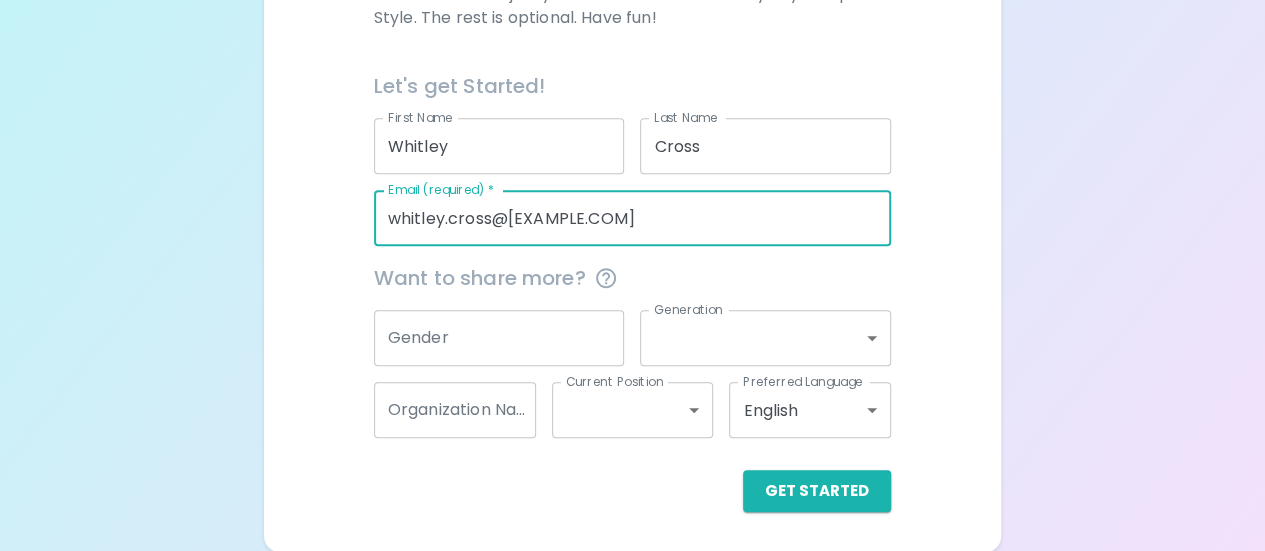 click on "Gender" at bounding box center (499, 338) 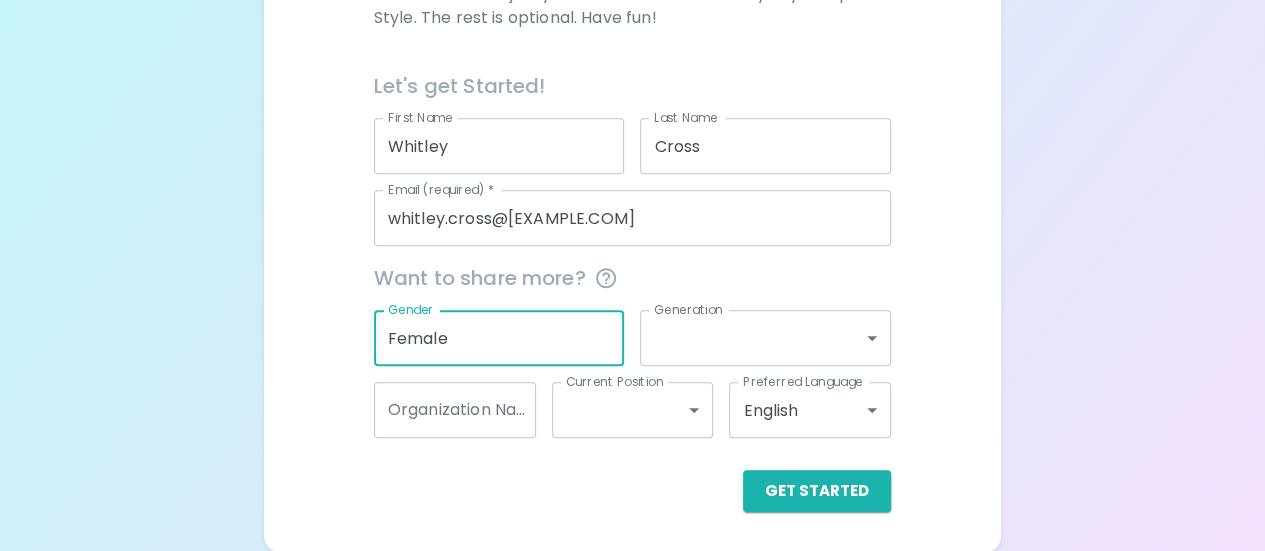 type on "Female" 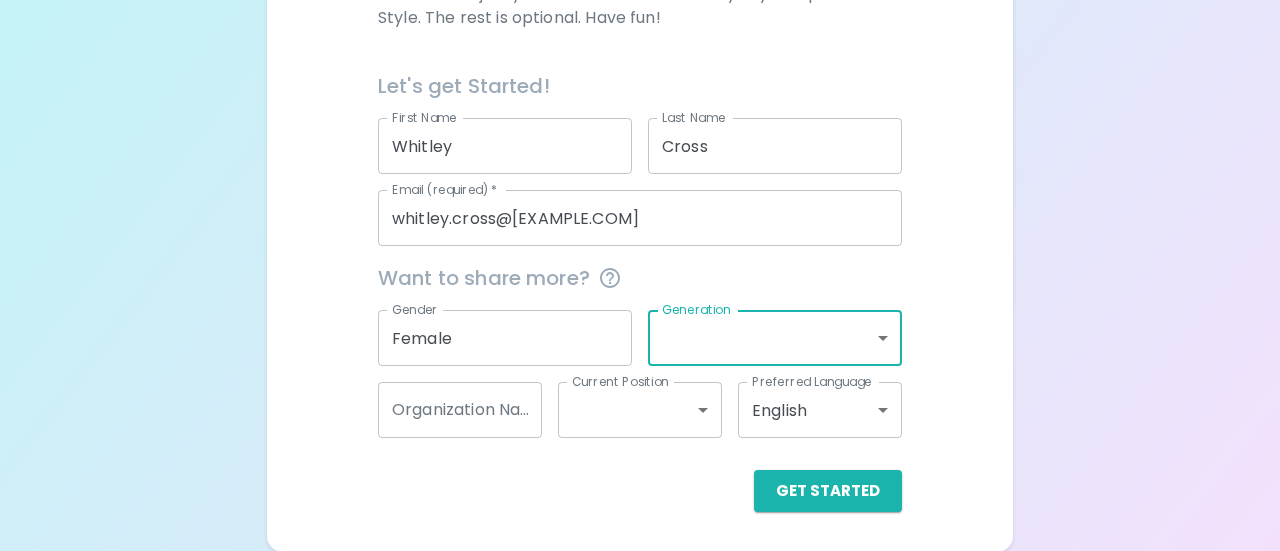 click on "Sparck Appreciation Style Quiz We are so excited to work with you to uncover your primary appreciation style in the workplace. It takes about 60 seconds and you will get access to your results right away. This is just the beginning to better understand how you feel valued at work. Get started with just your email so we can send you your Sparck Style. The rest is optional. Have fun! Let's get Started! First Name Whitley First Name Last Name Cross Last Name Email (required)   * whitley.cross@[EXAMPLE.COM] Email (required)   * Want to share more? Gender Female Gender Generation ​ Generation Organization Name Organization Name Current Position ​ Current Position Preferred Language English en Preferred Language Get Started   English Español العربية‏ Português" at bounding box center [640, 63] 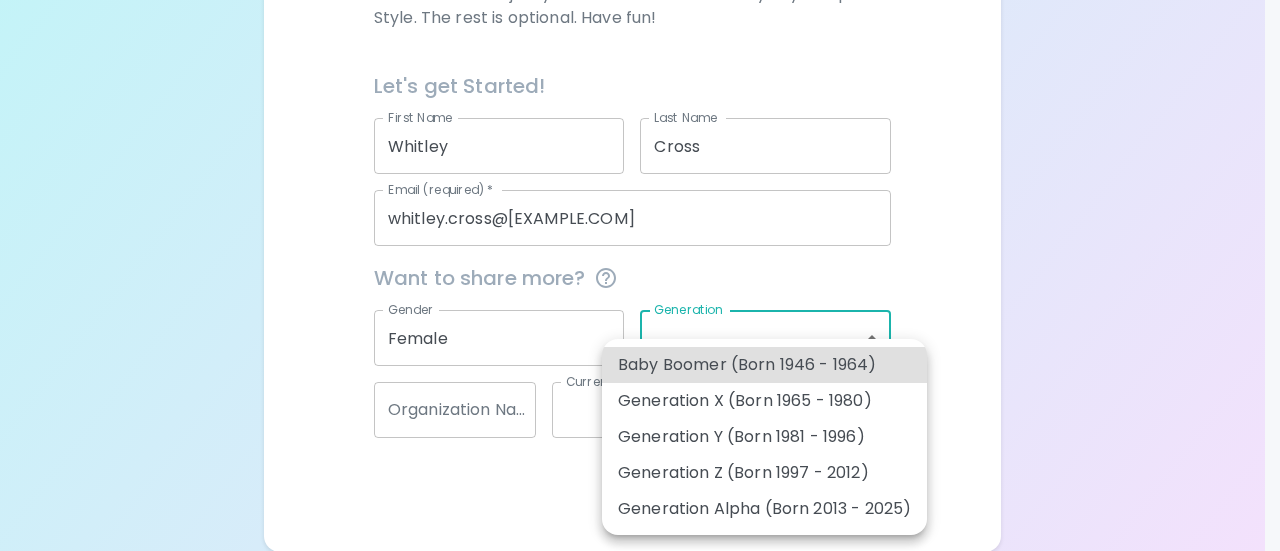 click on "Generation Z (Born 1997 - 2012)" at bounding box center [764, 473] 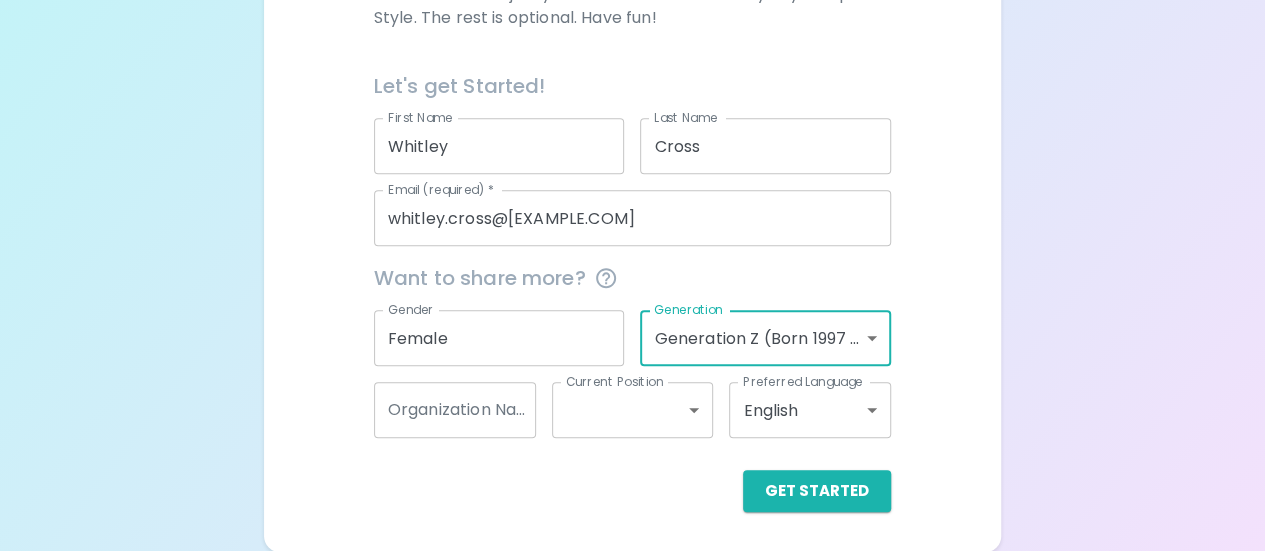 click on "Organization Name" at bounding box center [455, 410] 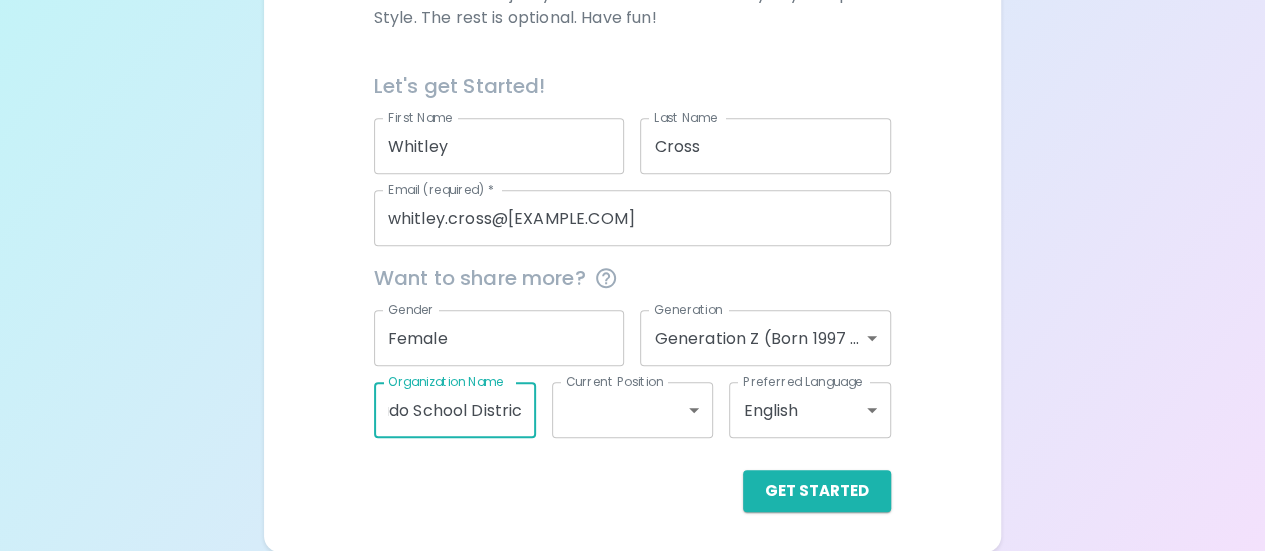 scroll, scrollTop: 0, scrollLeft: 62, axis: horizontal 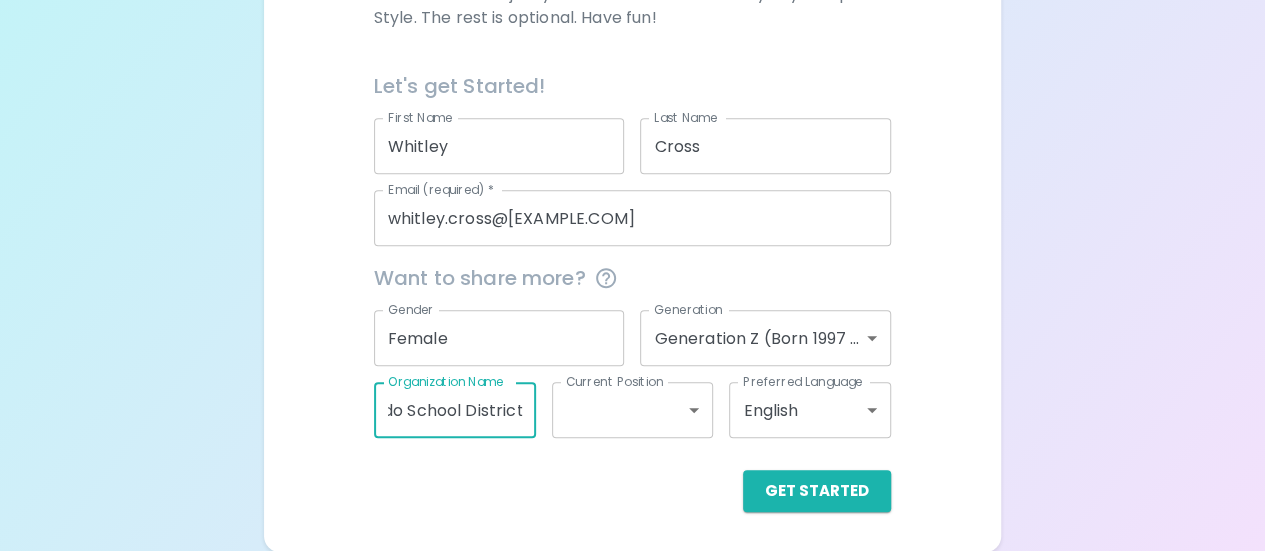type on "El Dorado School District" 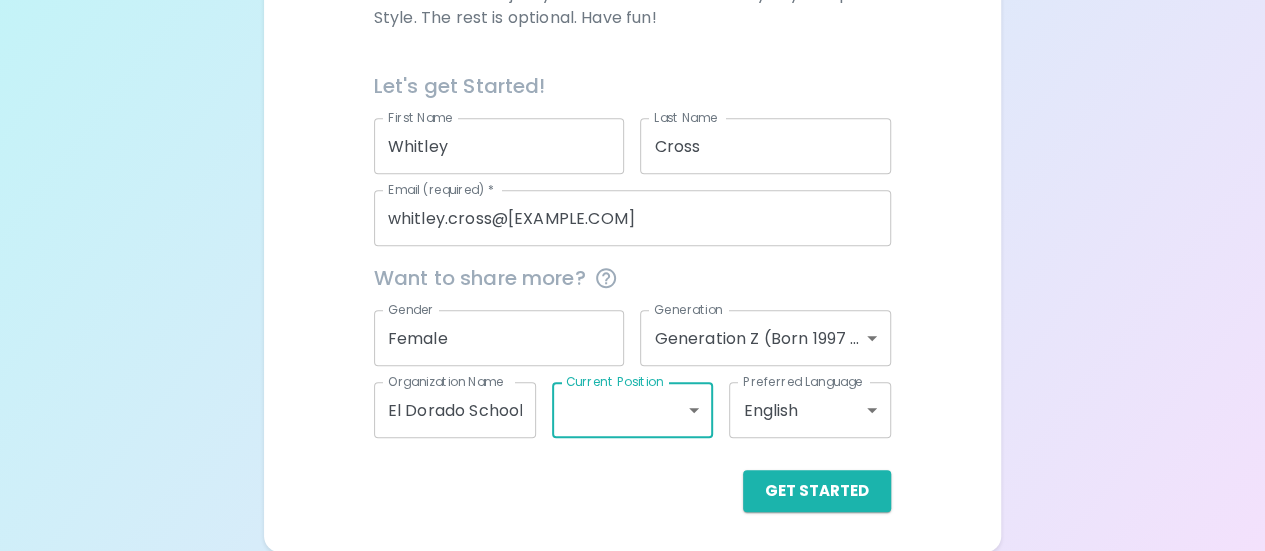 click on "Sparck Appreciation Style Quiz We are so excited to work with you to uncover your primary appreciation style in the workplace. It takes about 60 seconds and you will get access to your results right away. This is just the beginning to better understand how you feel valued at work. Get started with just your email so we can send you your Sparck Style. The rest is optional. Have fun! Let's get Started! First Name Whitley First Name Last Name Cross Last Name Email (required)   * whitley.cross@[EXAMPLE.COM] Email (required)   * Want to share more? Gender Female Gender Generation Generation Z (Born 1997 - 2012) generation_z Generation Organization Name El Dorado School District Organization Name Current Position ​ Current Position Preferred Language English en Preferred Language Get Started   English Español العربية‏ Português" at bounding box center [632, 63] 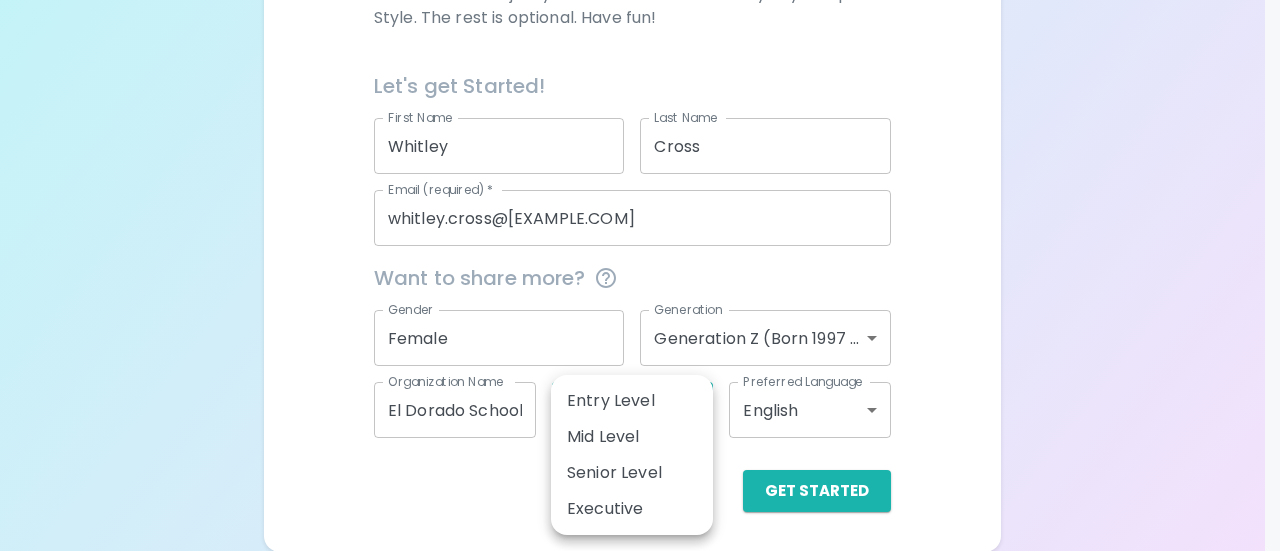 click at bounding box center [640, 275] 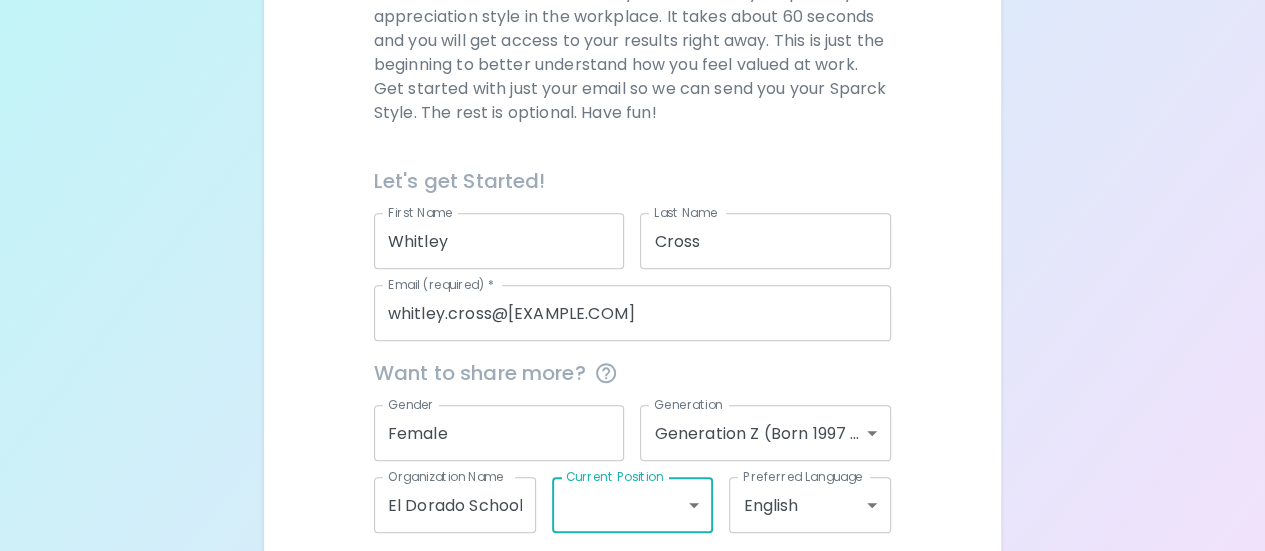scroll, scrollTop: 425, scrollLeft: 0, axis: vertical 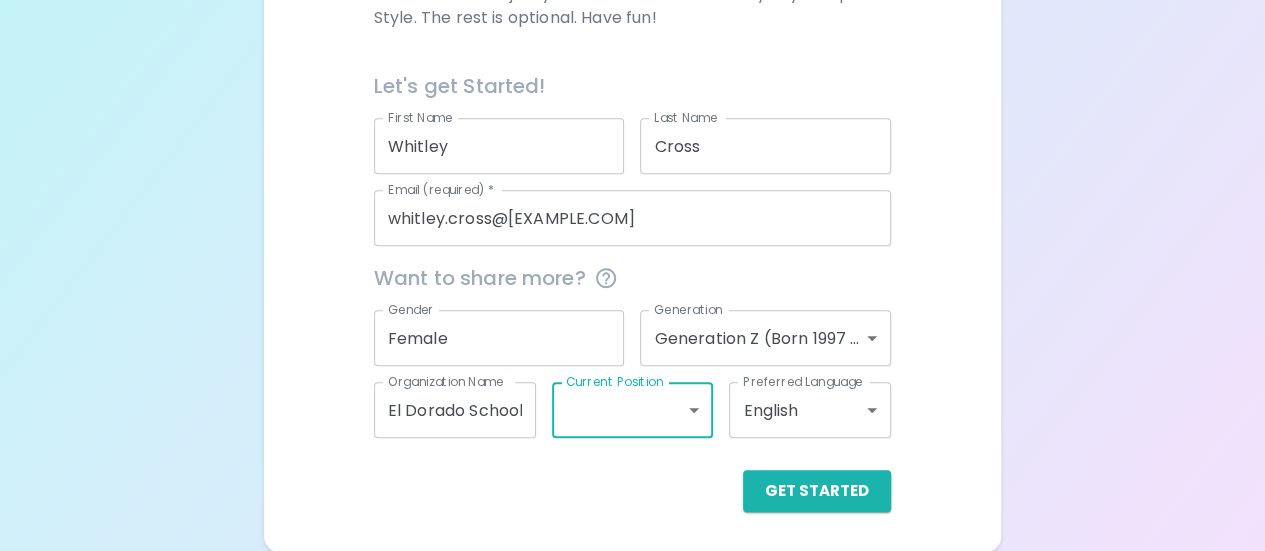 click on "Sparck Appreciation Style Quiz We are so excited to work with you to uncover your primary appreciation style in the workplace. It takes about 60 seconds and you will get access to your results right away. This is just the beginning to better understand how you feel valued at work. Get started with just your email so we can send you your Sparck Style. The rest is optional. Have fun! Let's get Started! First Name Whitley First Name Last Name Cross Last Name Email (required)   * whitley.cross@[EXAMPLE.COM] Email (required)   * Want to share more? Gender Female Gender Generation Generation Z (Born 1997 - 2012) generation_z Generation Organization Name El Dorado School District Organization Name Current Position ​ Current Position Preferred Language English en Preferred Language Get Started   English Español العربية‏ Português" at bounding box center (632, 63) 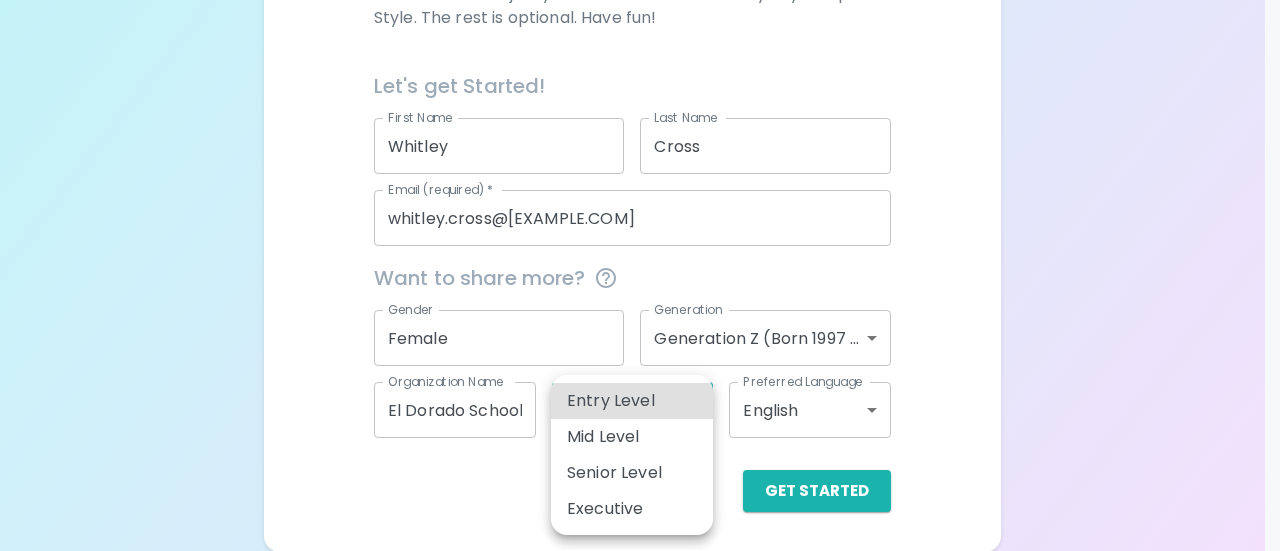 click on "Mid Level" at bounding box center [632, 437] 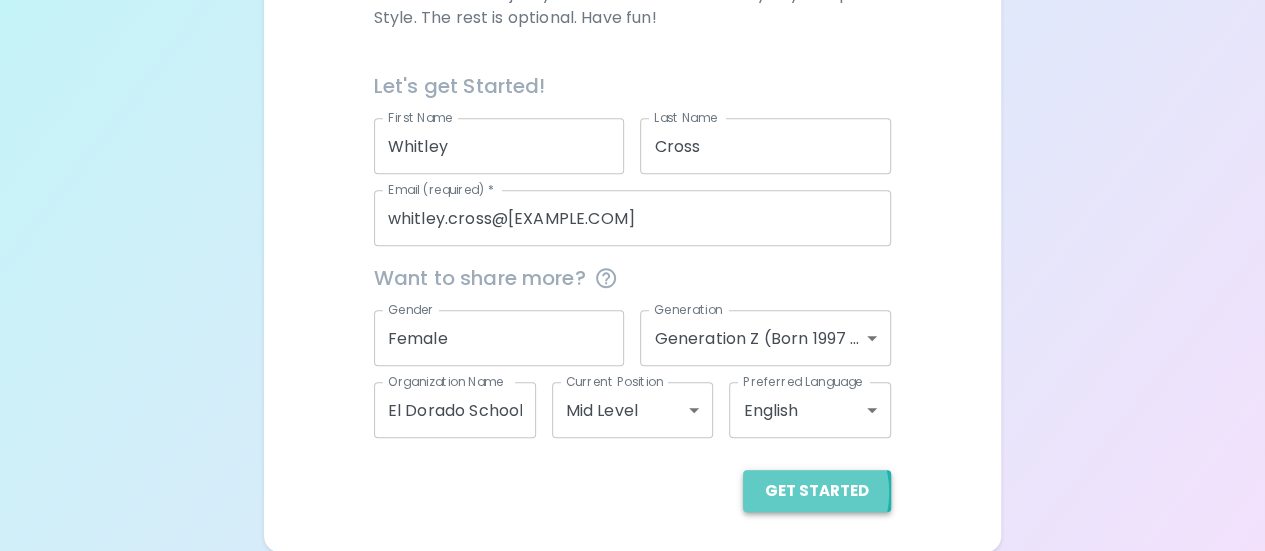 click on "Get Started" at bounding box center (817, 491) 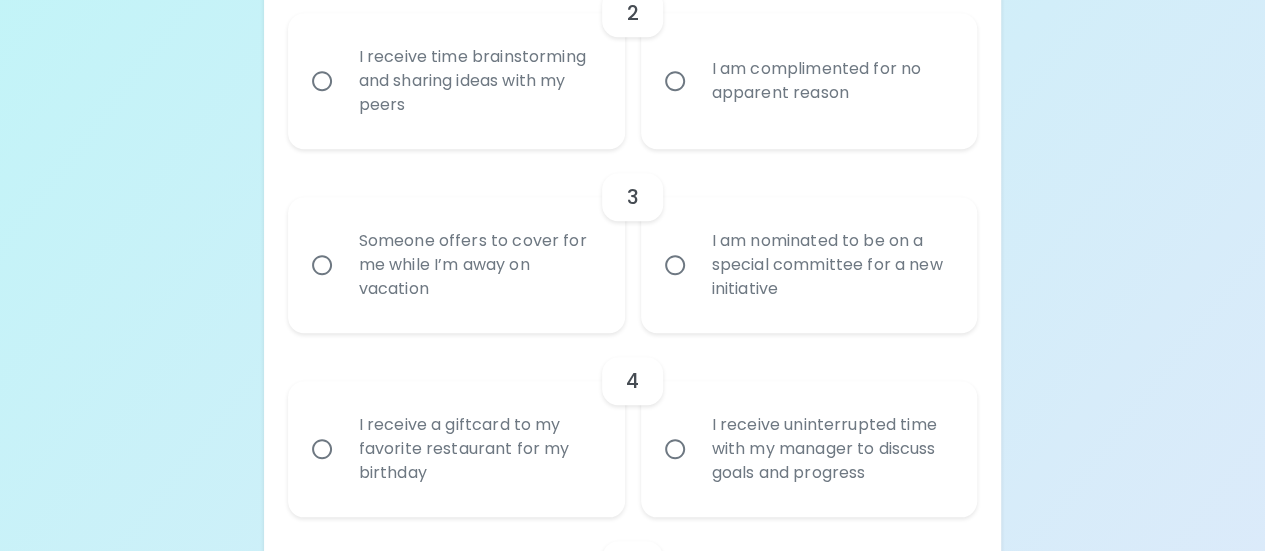 scroll, scrollTop: 726, scrollLeft: 0, axis: vertical 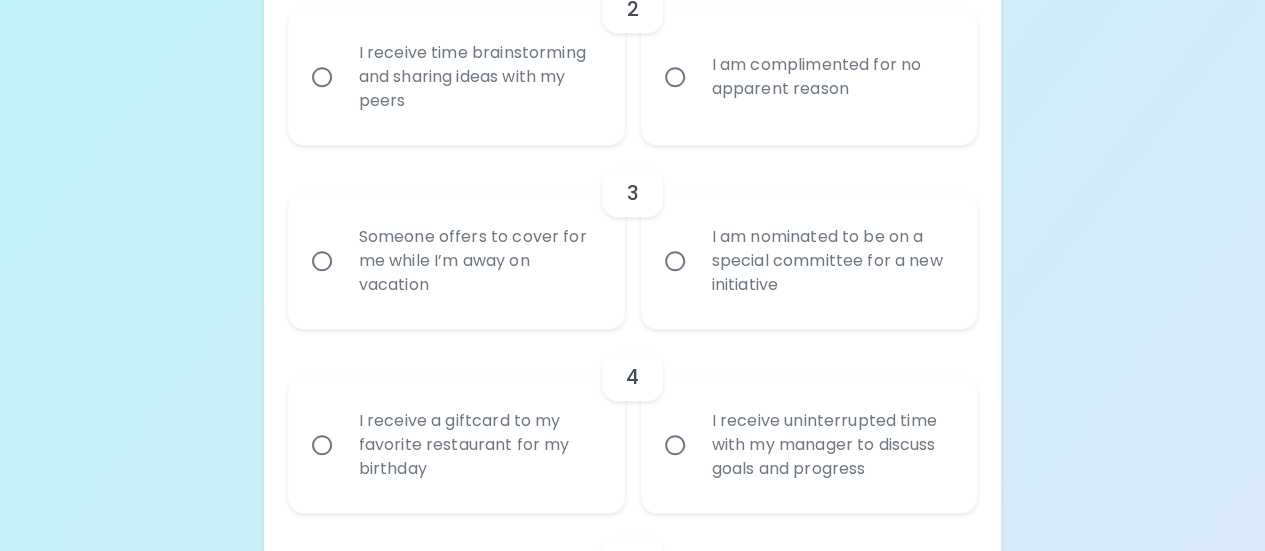 click on "Someone offers to cover for me while I’m away on vacation" at bounding box center [478, 261] 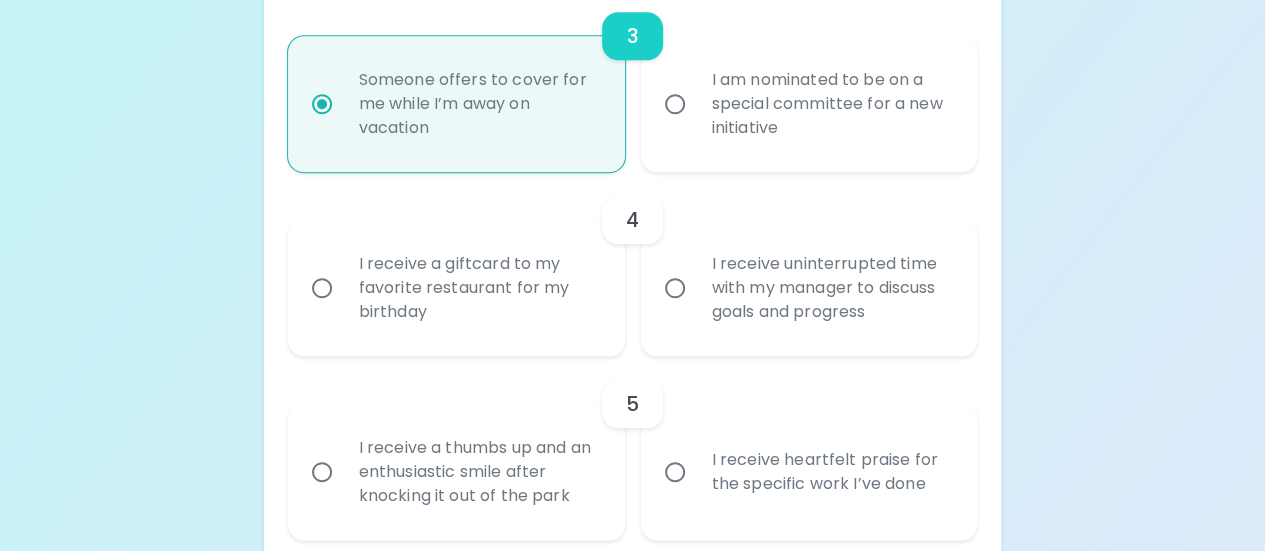 scroll, scrollTop: 886, scrollLeft: 0, axis: vertical 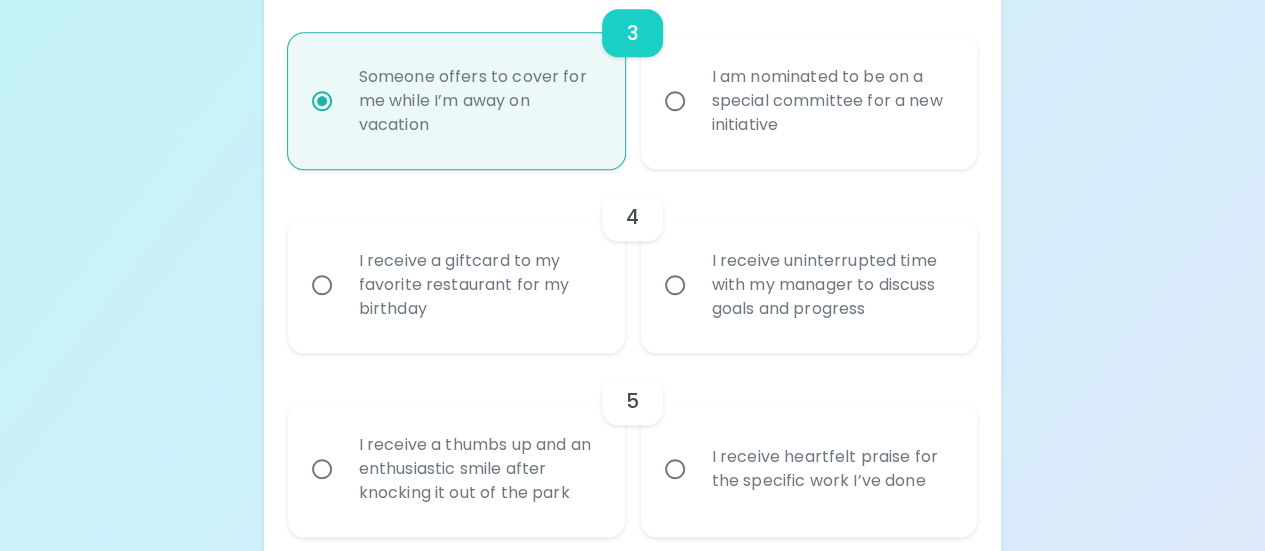 click on "I am nominated to be on a special committee for a new initiative" at bounding box center (831, 101) 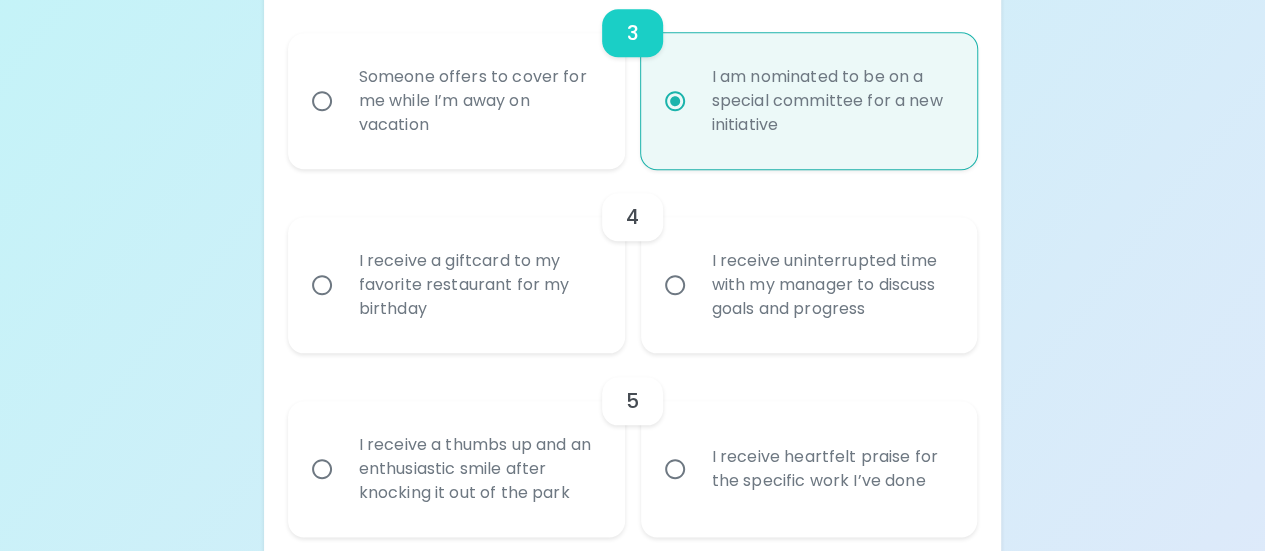 click on "Uncover Your Sparck Appreciation Style This quick quiz will help you determine your primary appreciation style in the workplace. Don’t overthink it, pick the option that fits you best. Let the fun begin! It is more meaningful to me at work when... 1 I receive a gift basket with all of my favorite things for my Workiversary I am recognized in a social media post celebrating a major accomplishment by my organization 2 I receive time brainstorming and sharing ideas with my peers  I am complimented for no apparent reason 3 Someone offers to cover for me while I’m away on vacation I am nominated to be on a special committee for a new initiative 4 I receive a giftcard to my favorite restaurant for my birthday I receive uninterrupted time with my manager to discuss goals and progress 5 I receive a thumbs up and an enthusiastic smile after knocking it out of the park I receive heartfelt praise for the specific work I’ve done 6 Someone really listens and truly cares about how I am feeling 7 8 9 10 11 12 13 14 15" at bounding box center [632, 830] 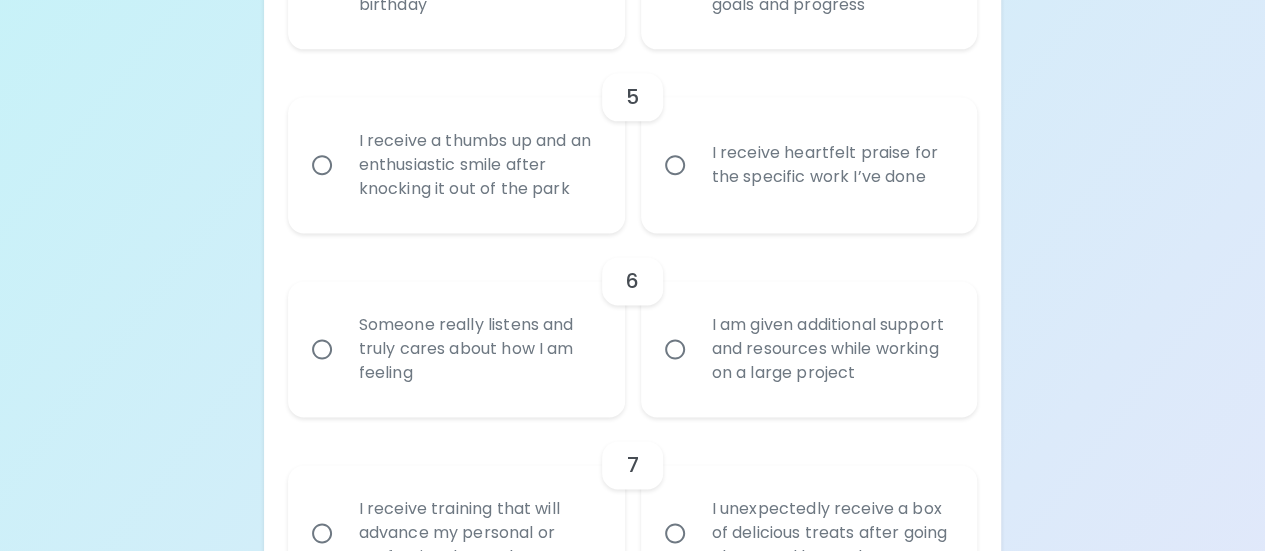 scroll, scrollTop: 1192, scrollLeft: 0, axis: vertical 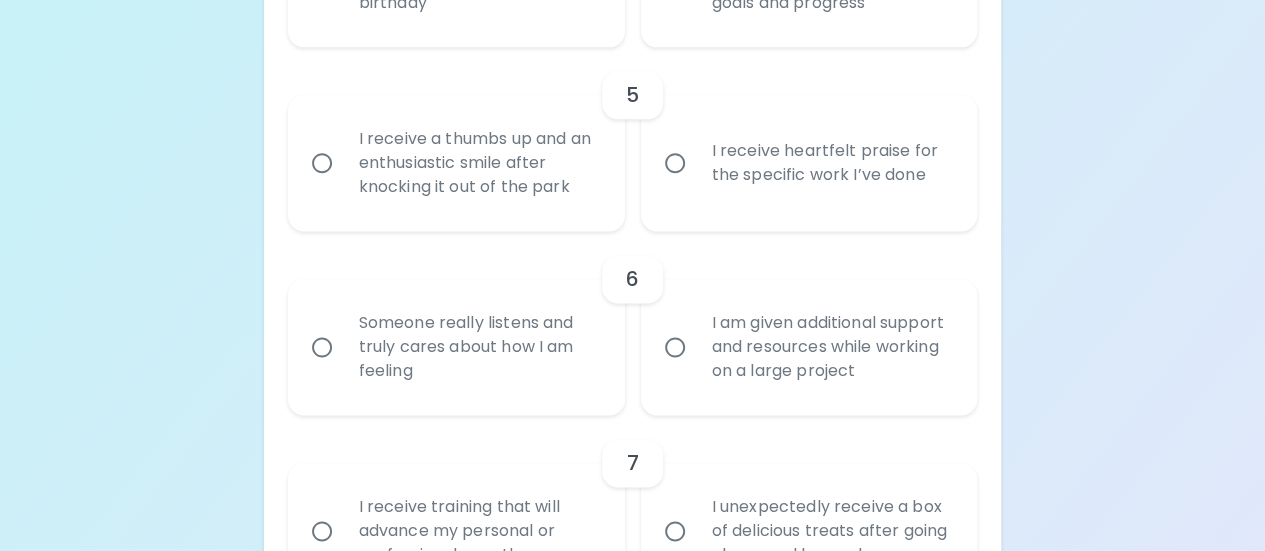 click on "Someone really listens and truly cares about how I am feeling" at bounding box center [478, 347] 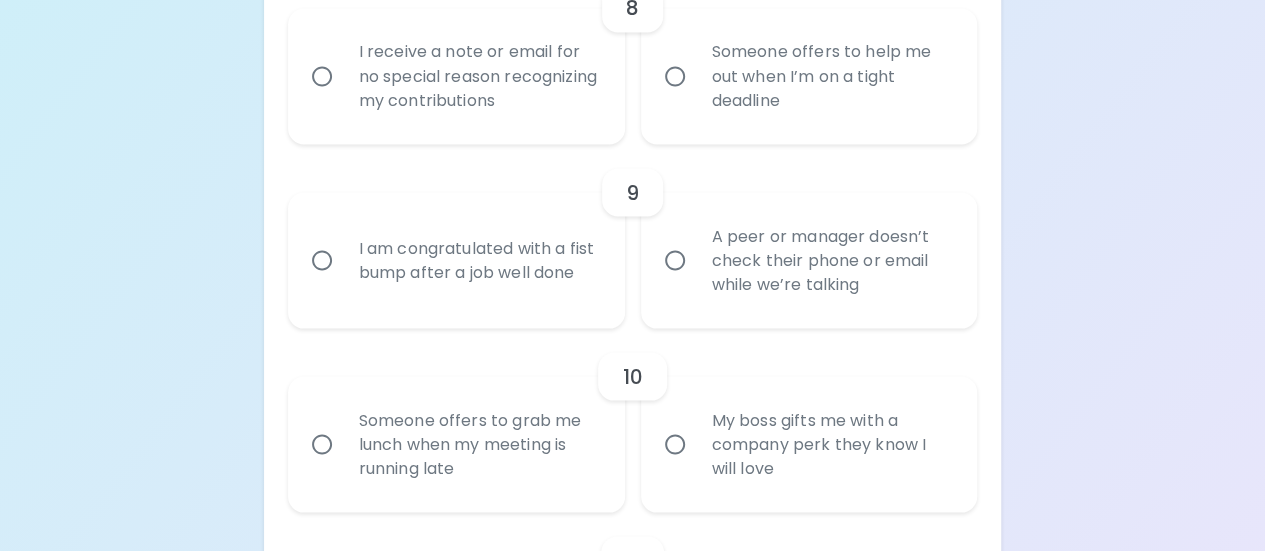 scroll, scrollTop: 1846, scrollLeft: 0, axis: vertical 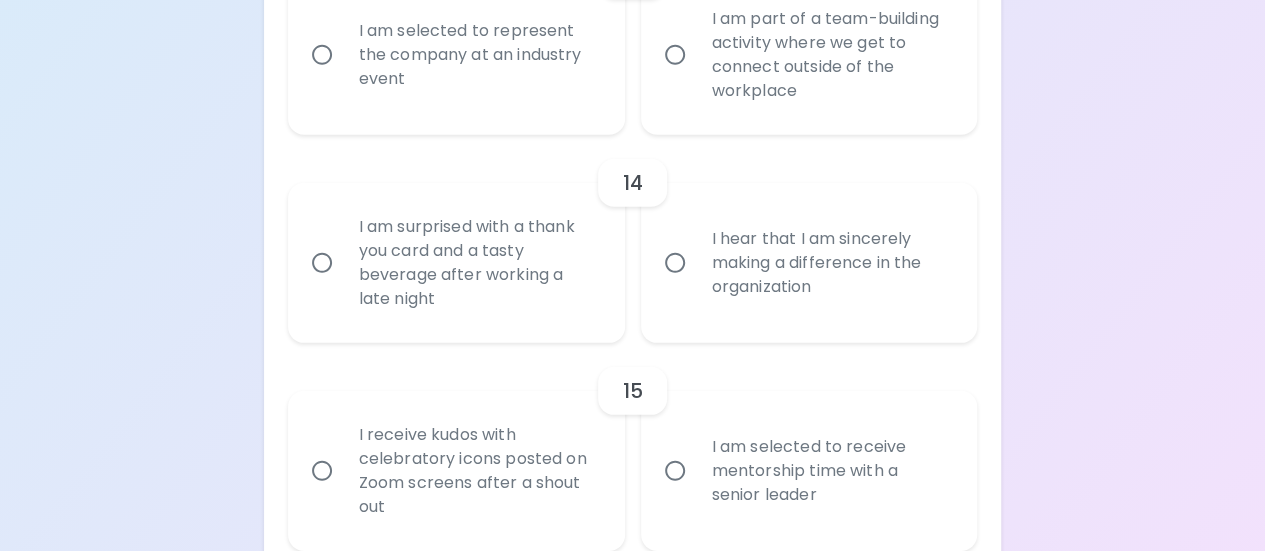 radio on "true" 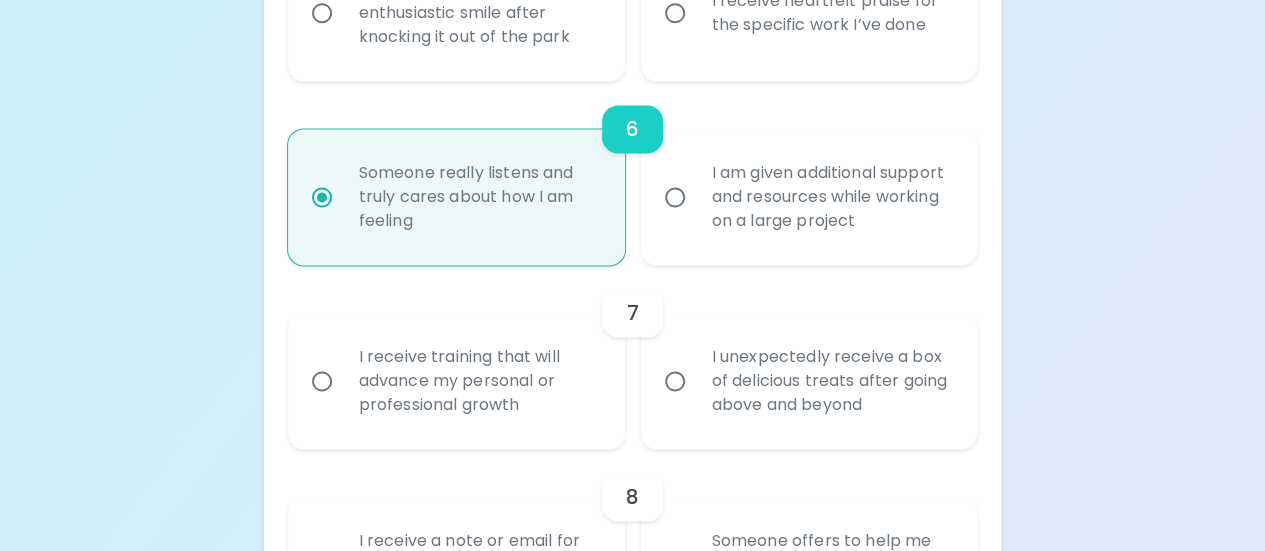 scroll, scrollTop: 1341, scrollLeft: 0, axis: vertical 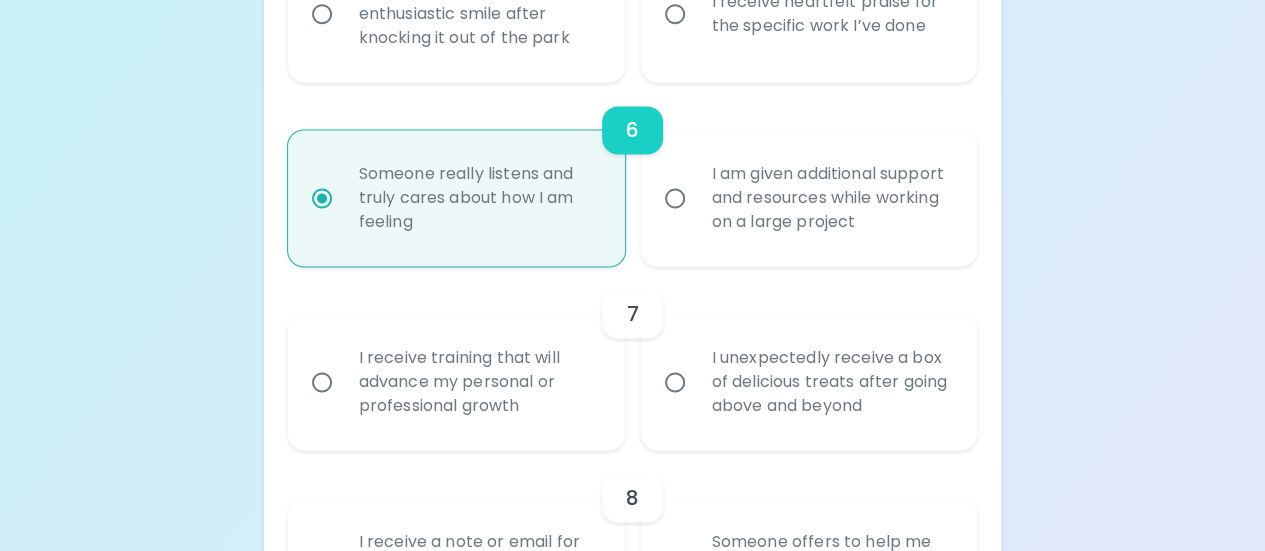 radio on "true" 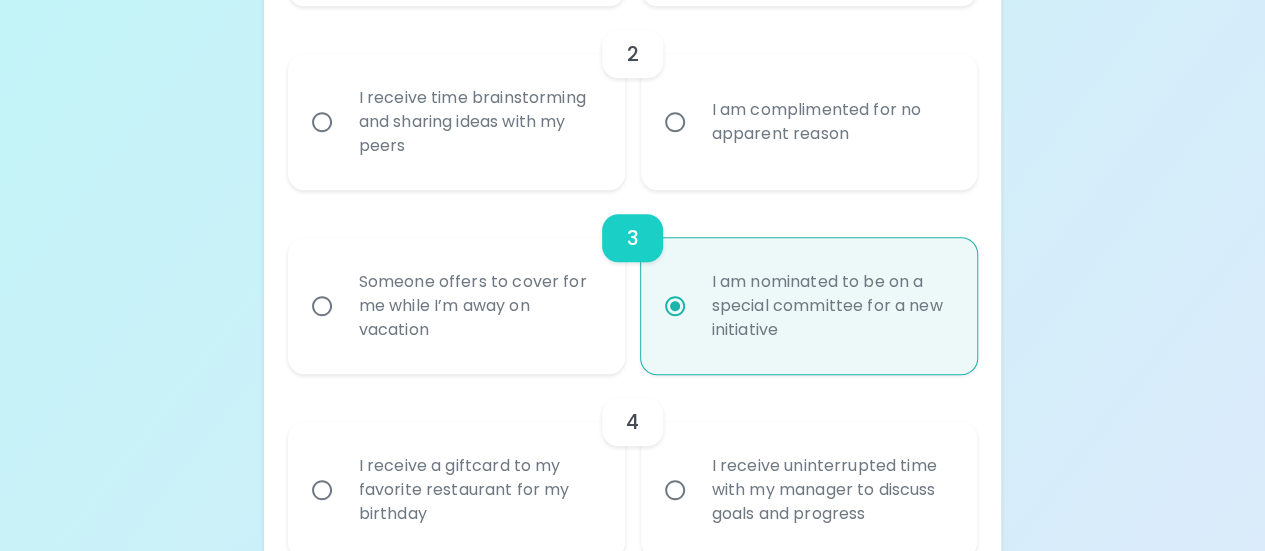 scroll, scrollTop: 683, scrollLeft: 0, axis: vertical 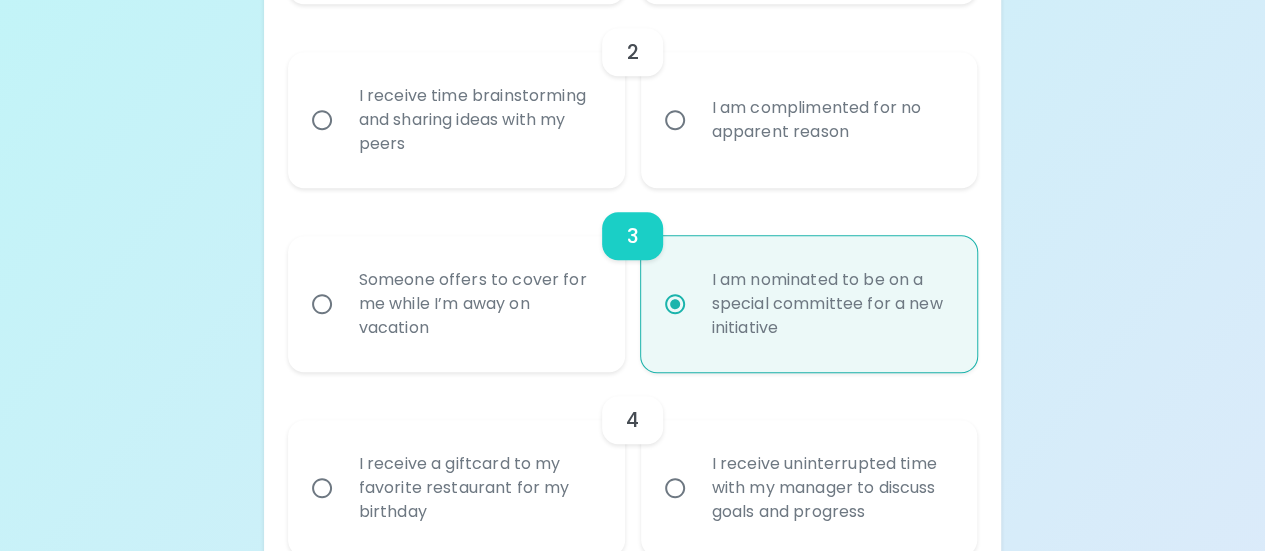 click on "Someone offers to cover for me while I’m away on vacation" at bounding box center (445, 304) 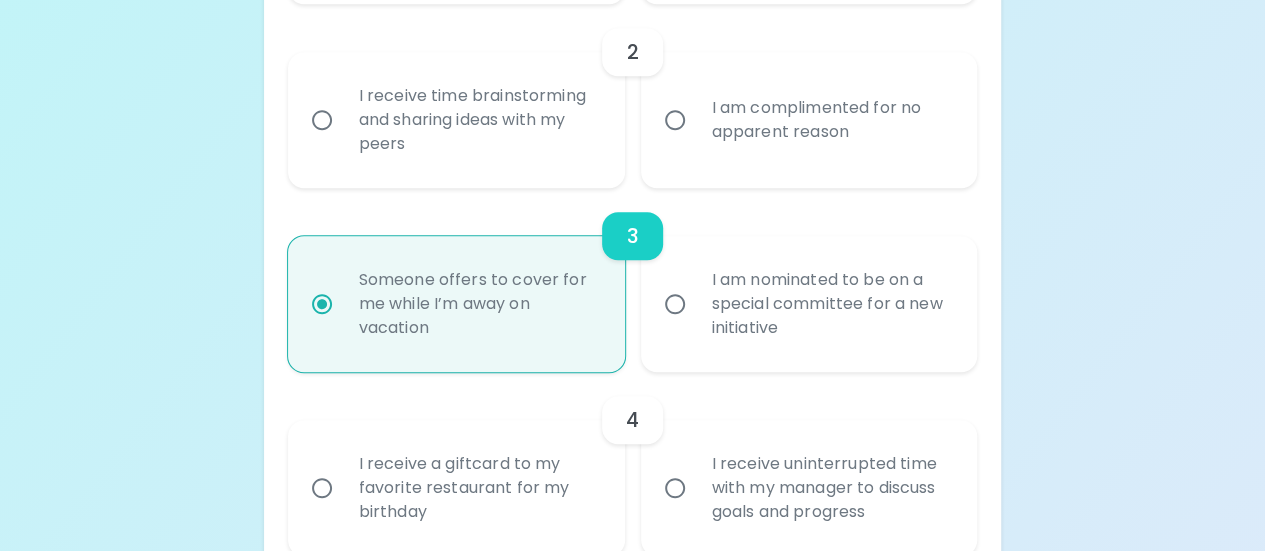 click on "I am nominated to be on a special committee for a new initiative" at bounding box center (675, 304) 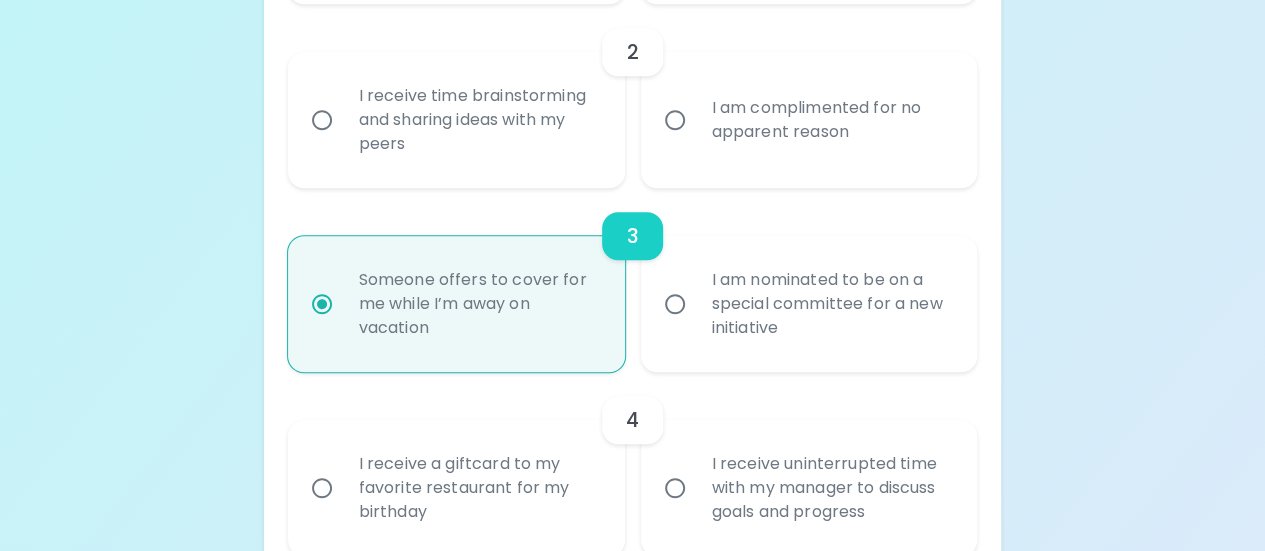 radio on "false" 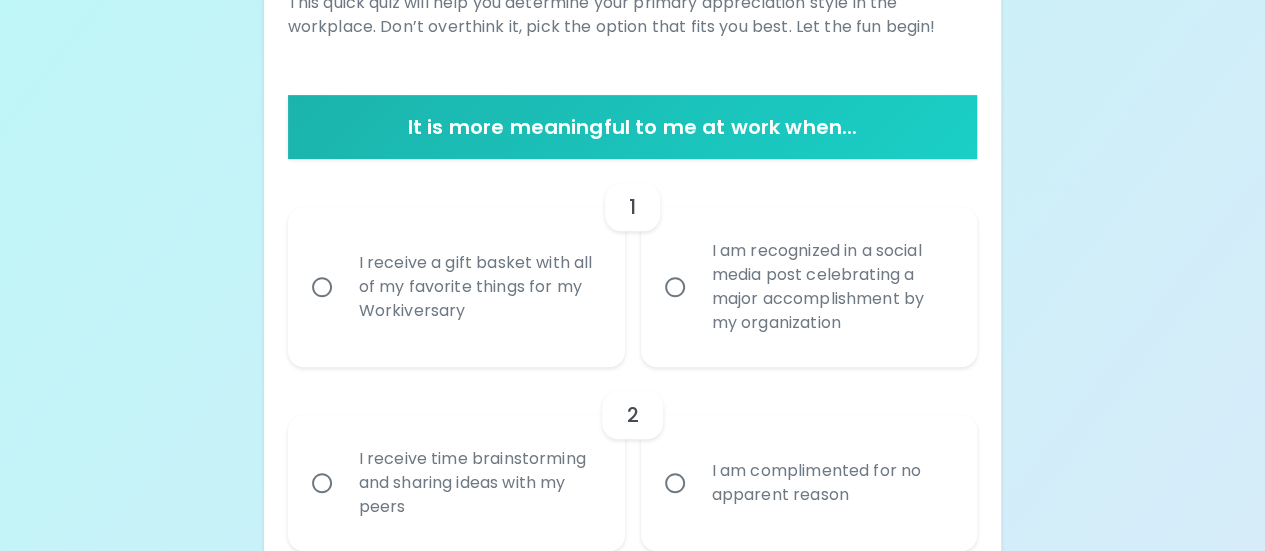 scroll, scrollTop: 292, scrollLeft: 0, axis: vertical 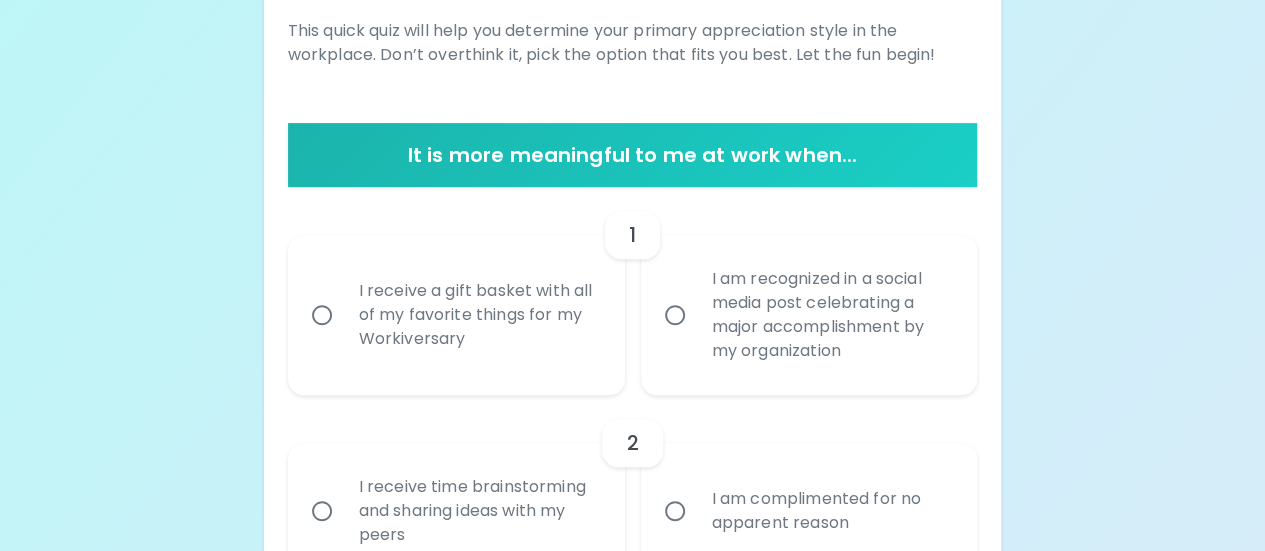 radio on "true" 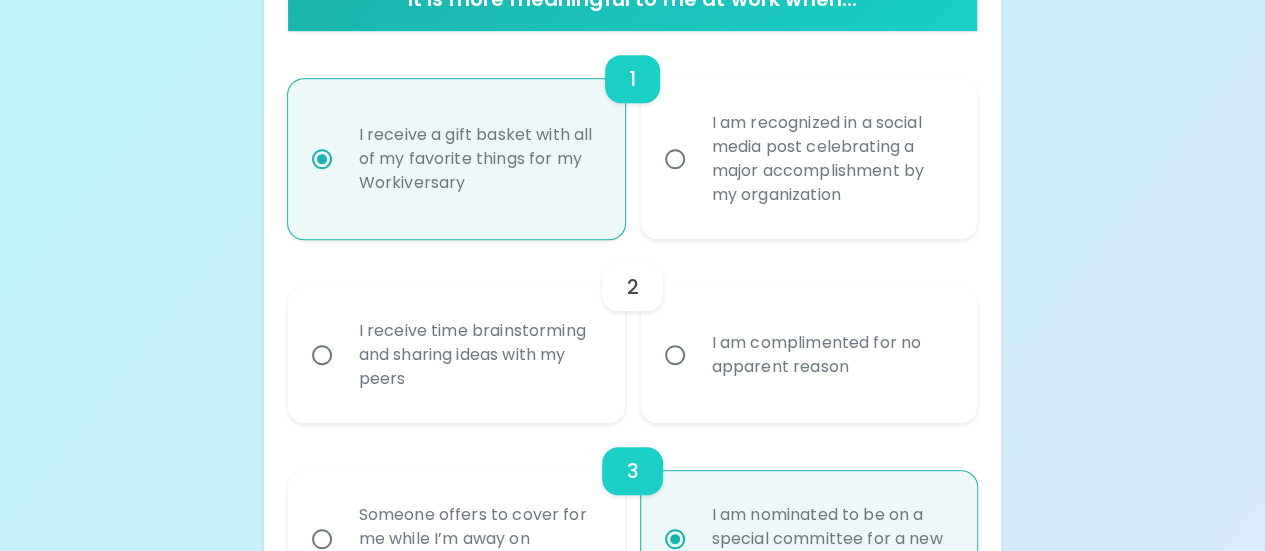 scroll, scrollTop: 452, scrollLeft: 0, axis: vertical 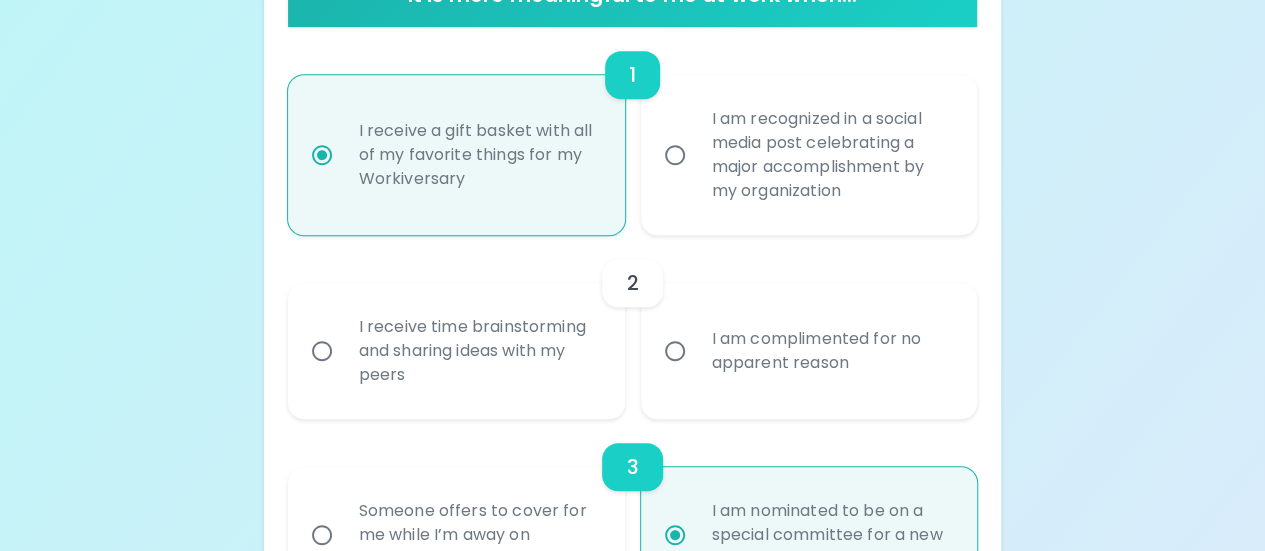 radio on "true" 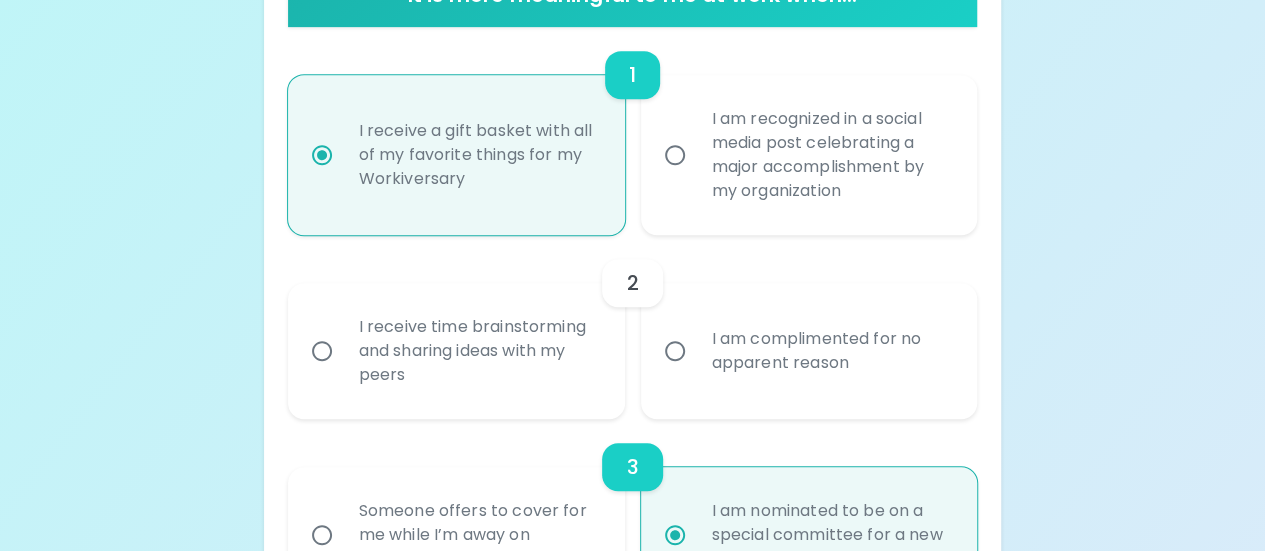 radio on "false" 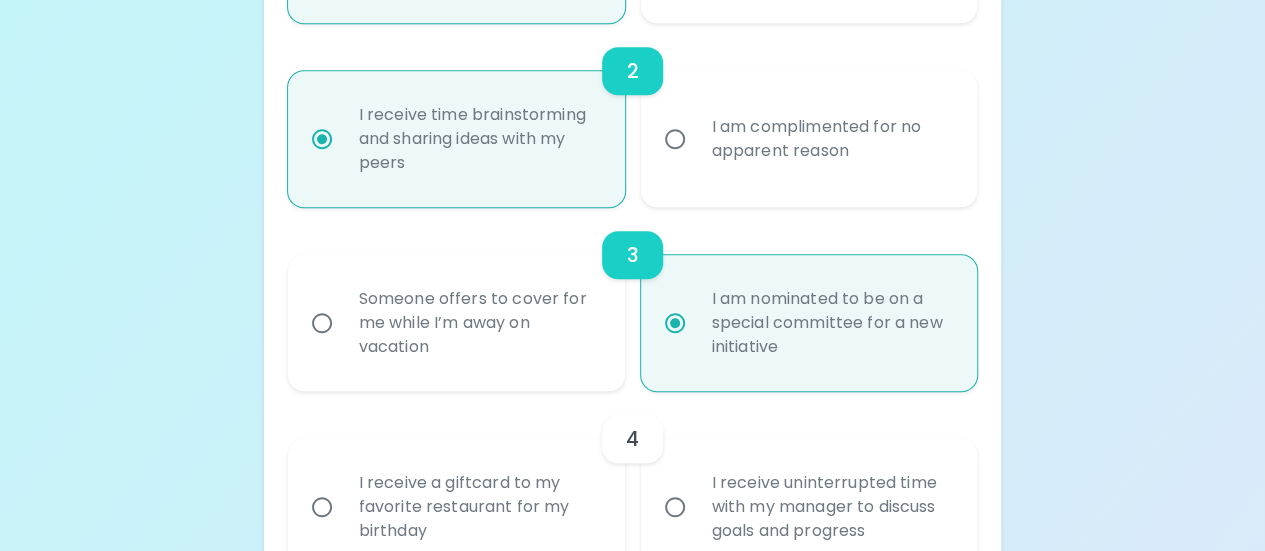 scroll, scrollTop: 667, scrollLeft: 0, axis: vertical 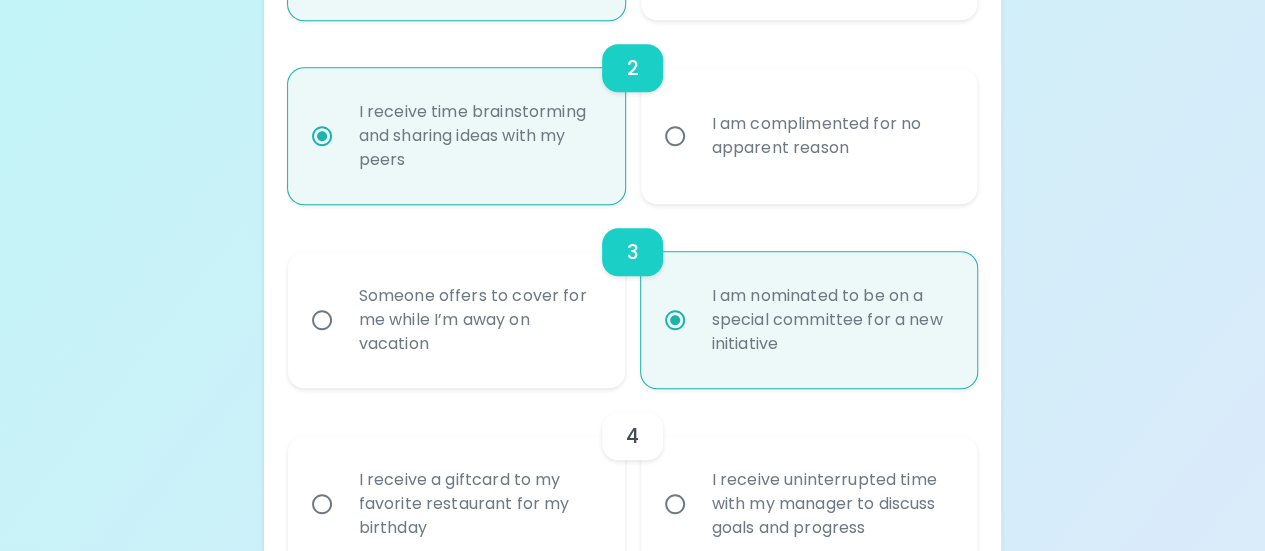 radio on "true" 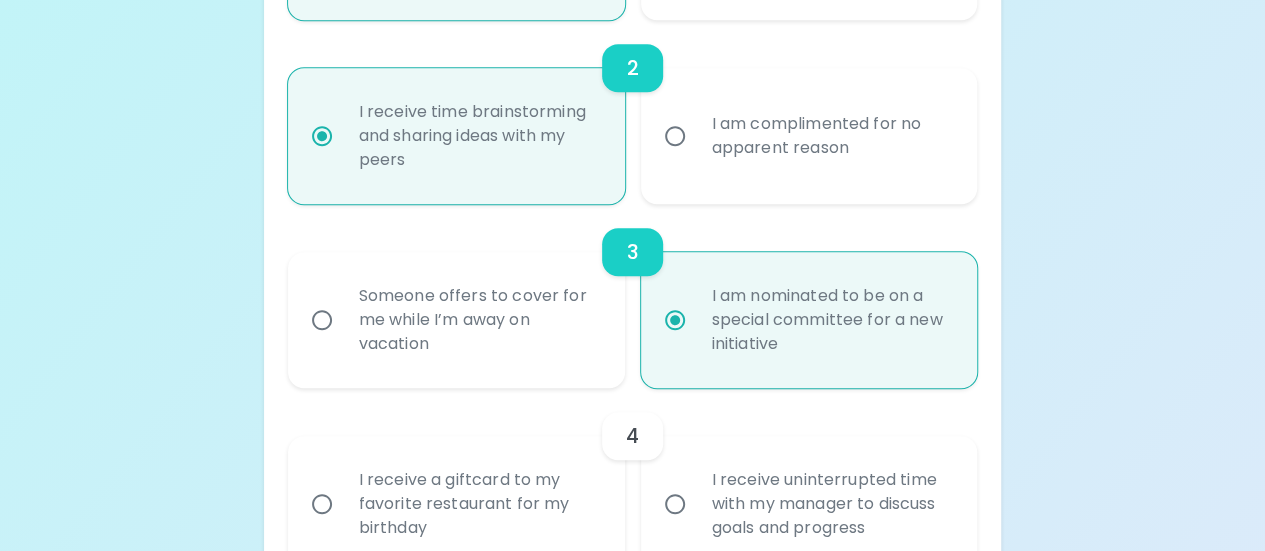 radio on "false" 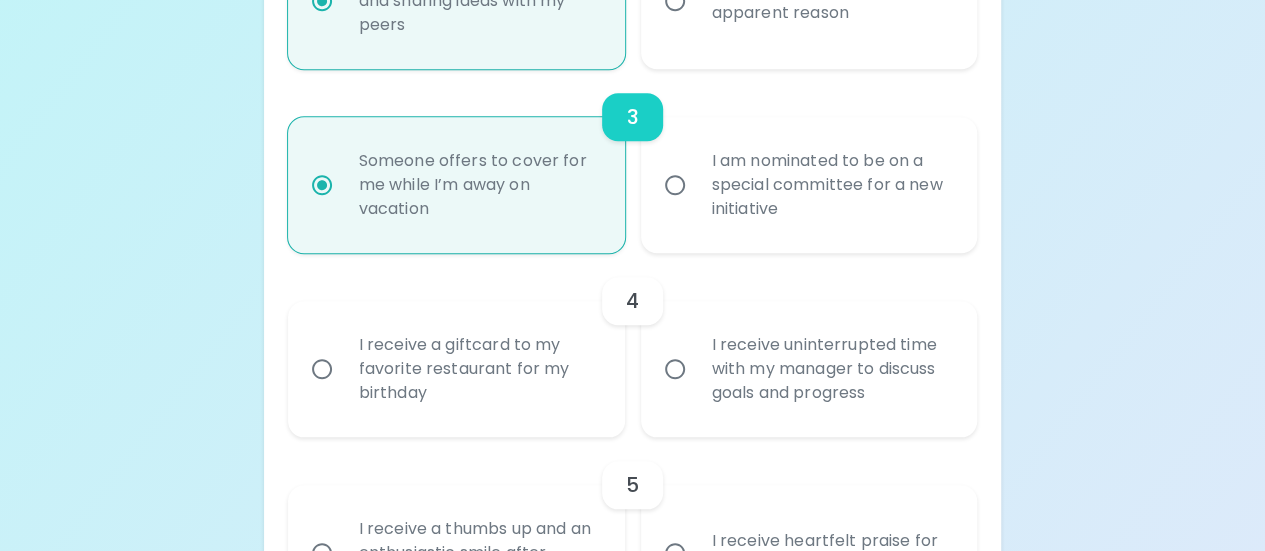 scroll, scrollTop: 804, scrollLeft: 0, axis: vertical 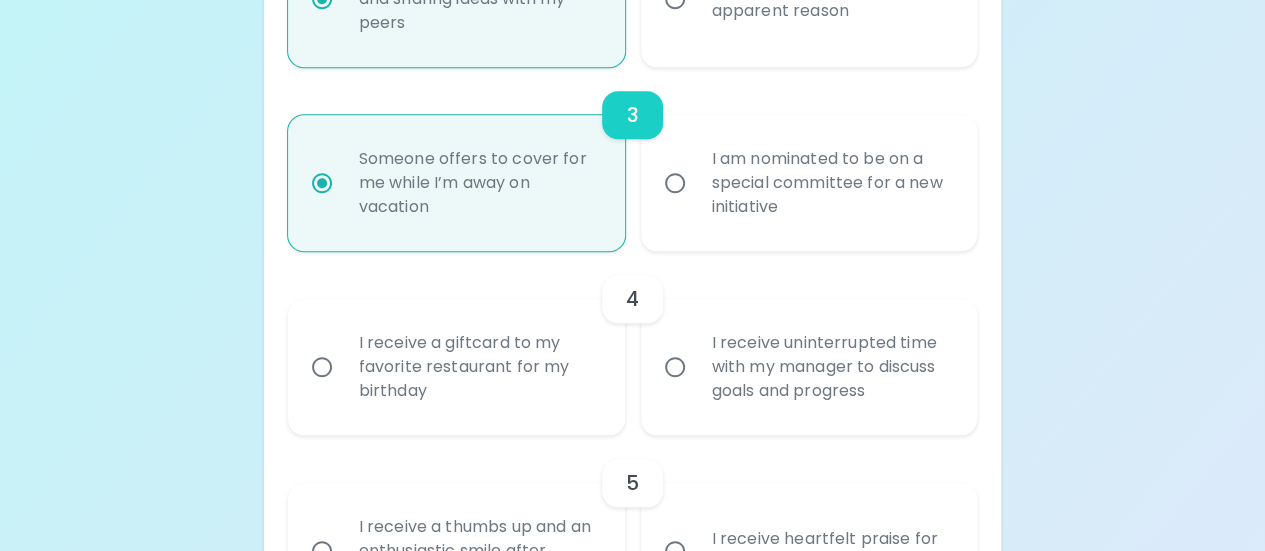 radio on "true" 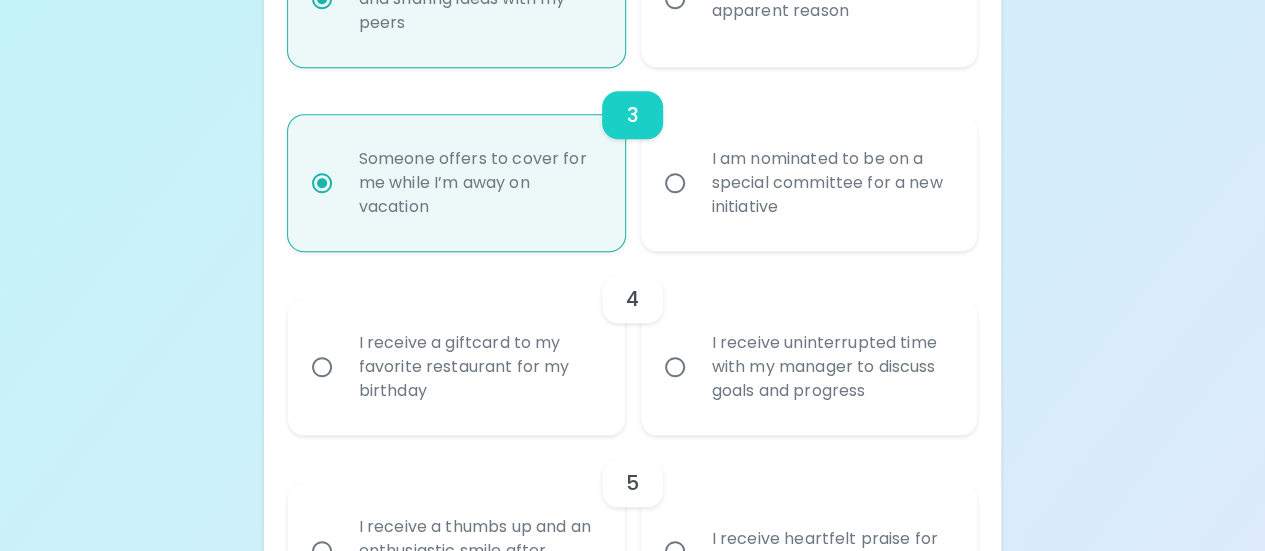 radio on "false" 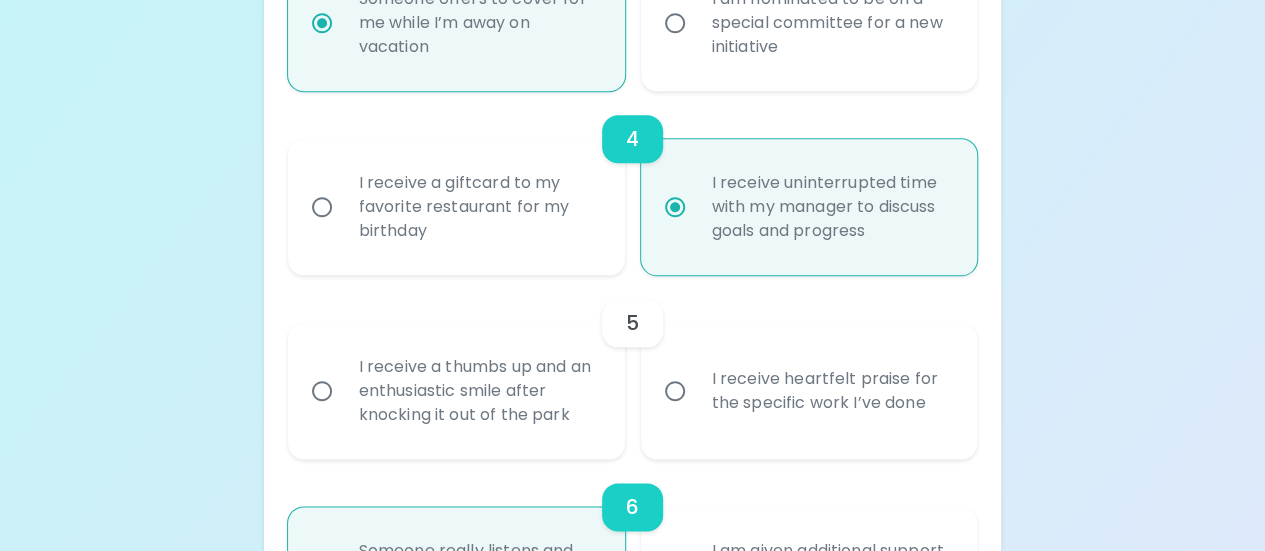 scroll, scrollTop: 1032, scrollLeft: 0, axis: vertical 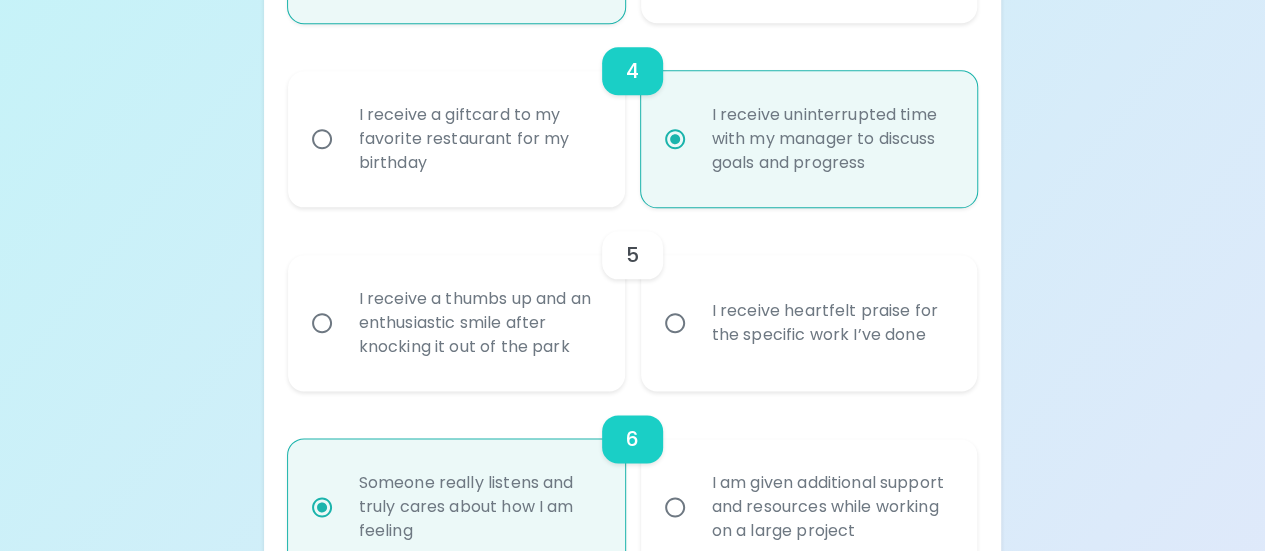 radio on "true" 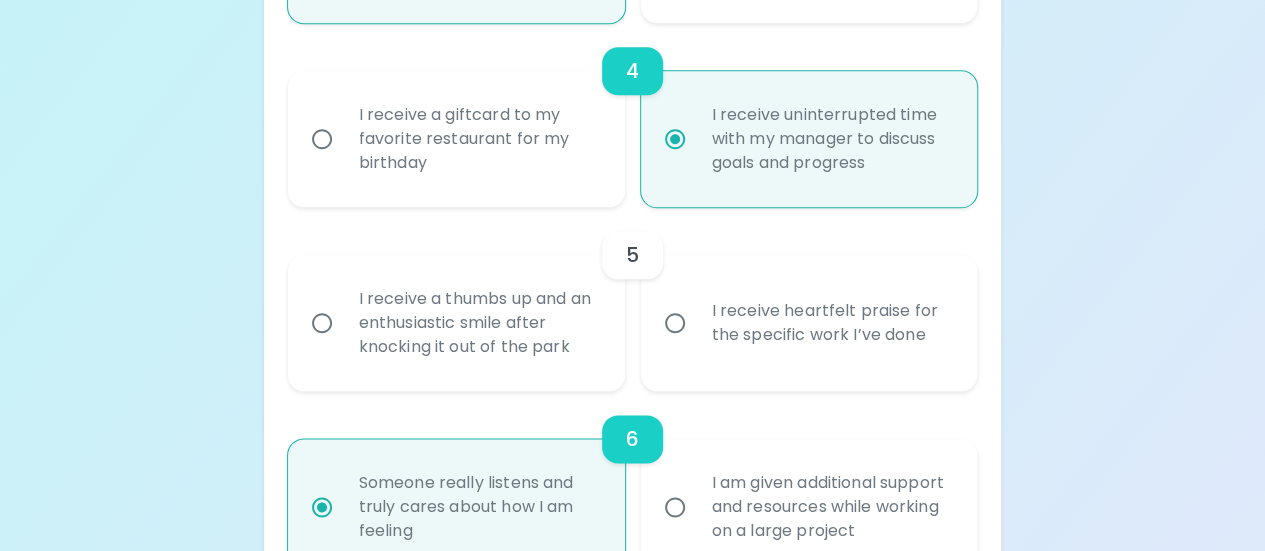 radio on "false" 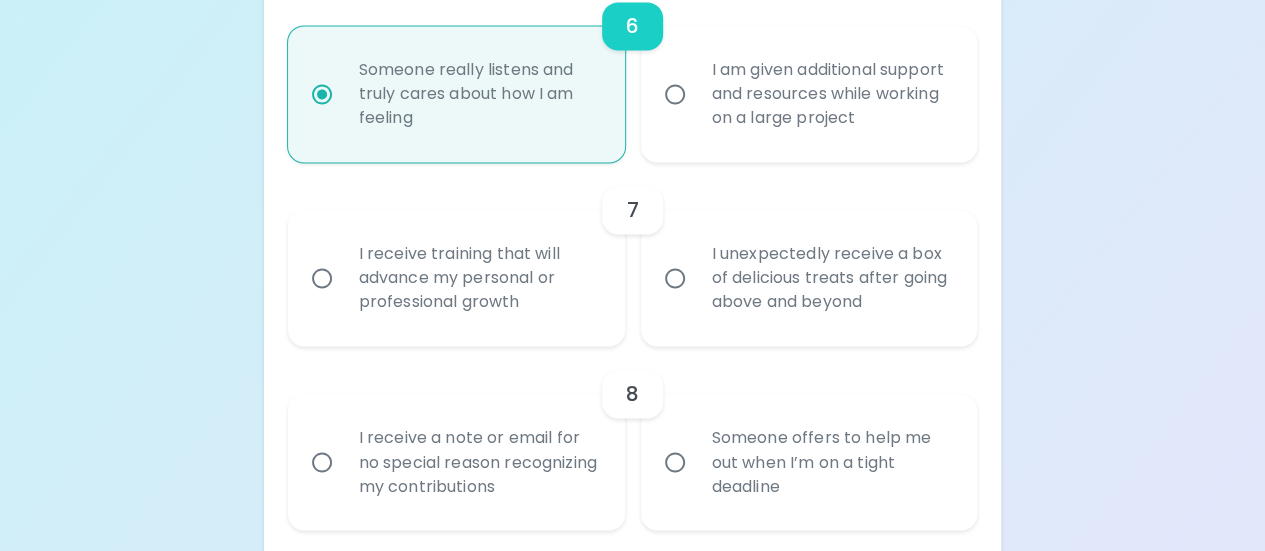 scroll, scrollTop: 1449, scrollLeft: 0, axis: vertical 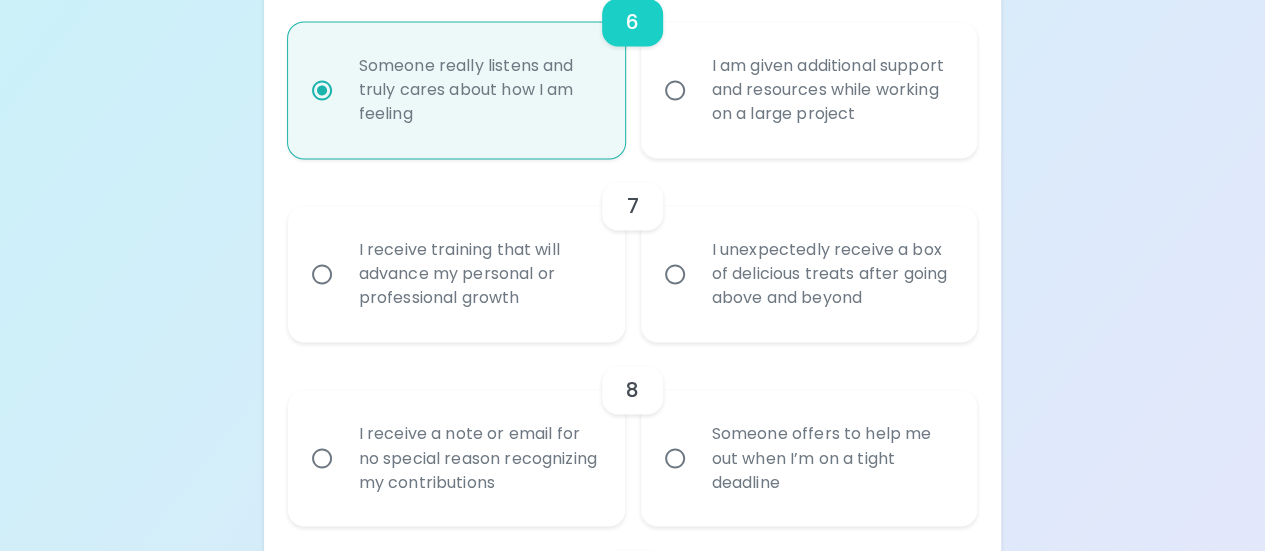 radio on "true" 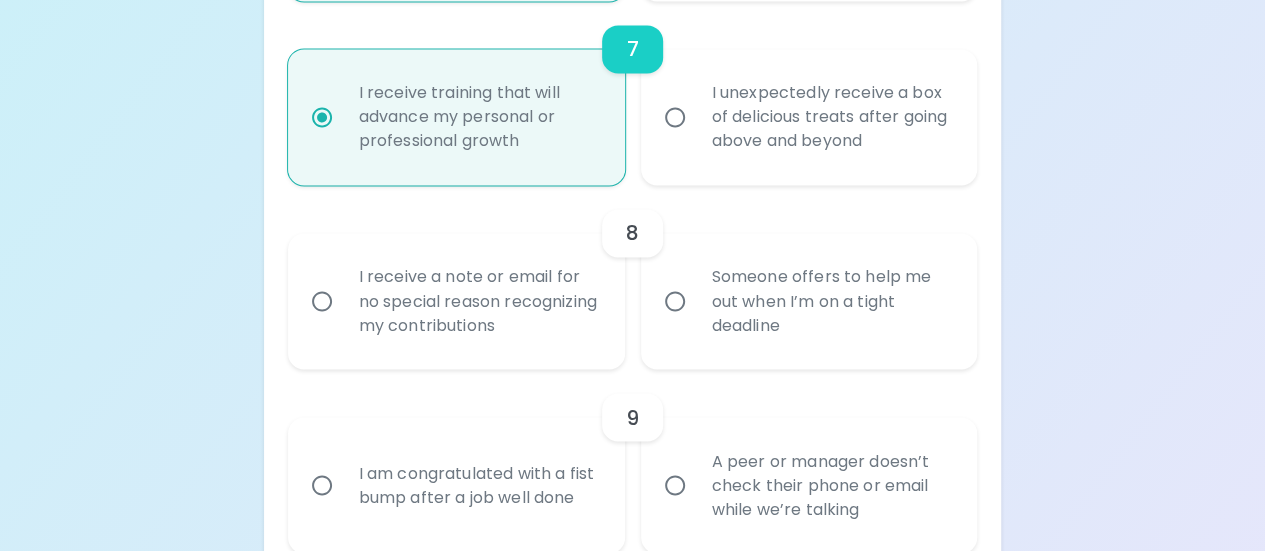 scroll, scrollTop: 1609, scrollLeft: 0, axis: vertical 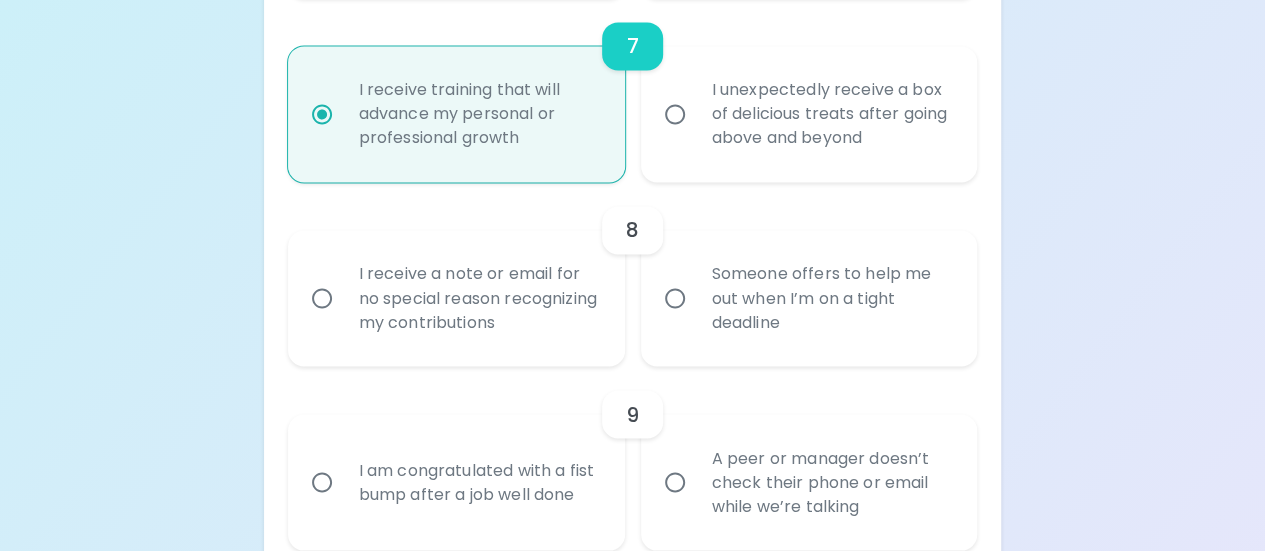 radio on "true" 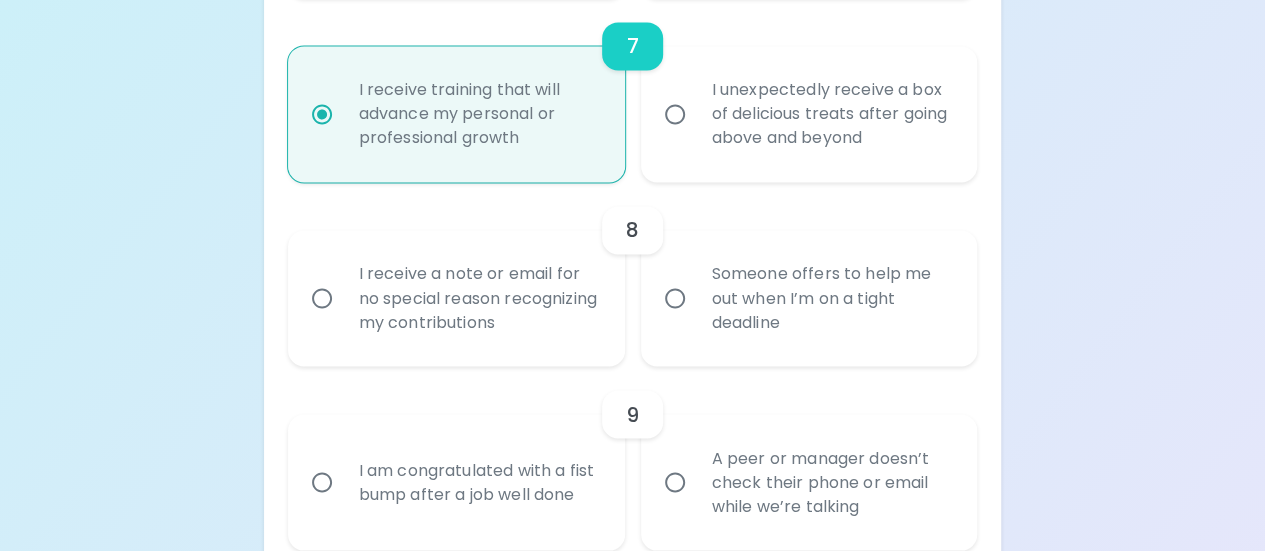 radio on "false" 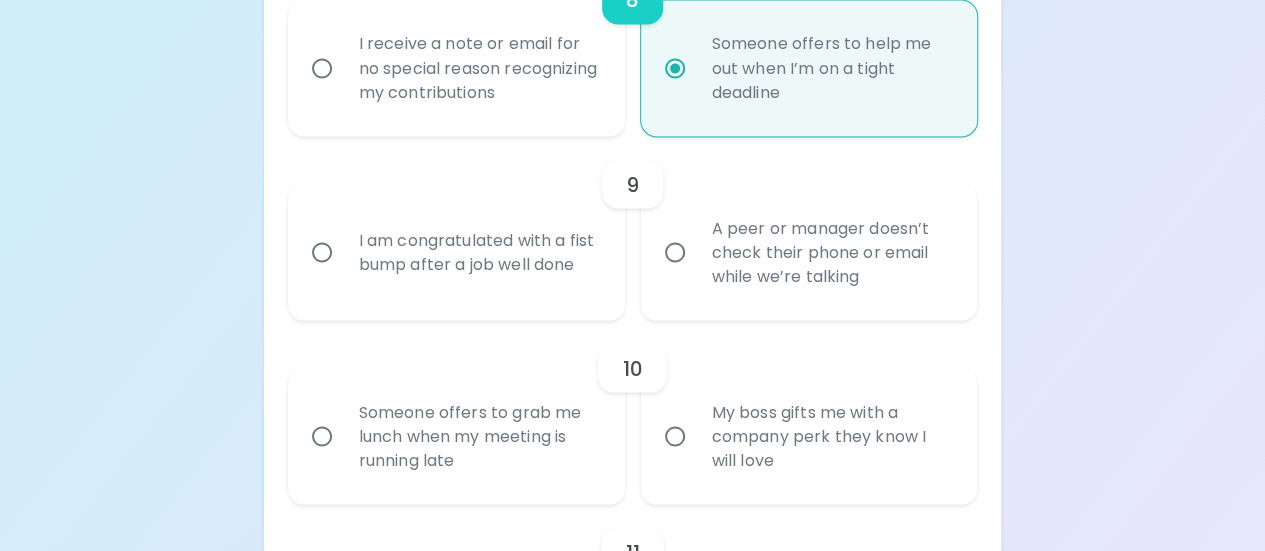 scroll, scrollTop: 1895, scrollLeft: 0, axis: vertical 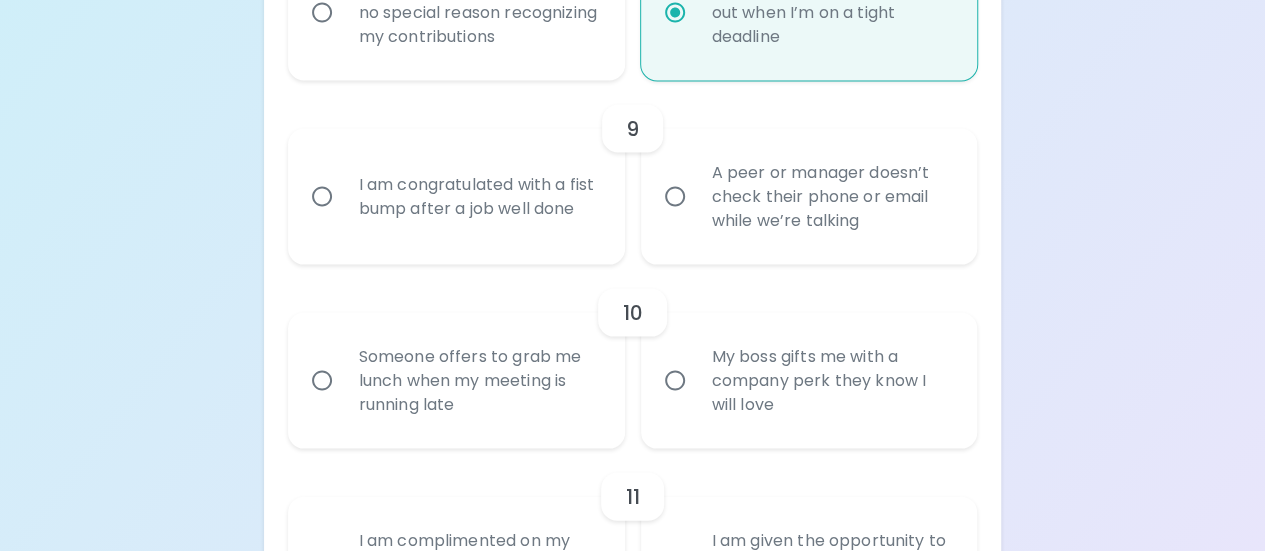 radio on "true" 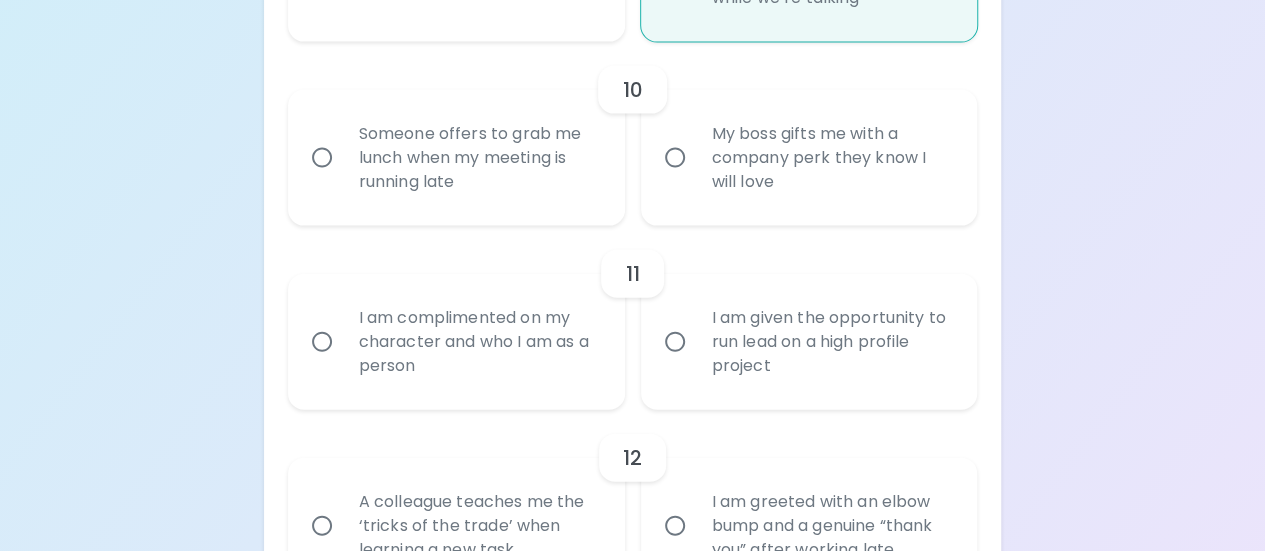 scroll, scrollTop: 2119, scrollLeft: 0, axis: vertical 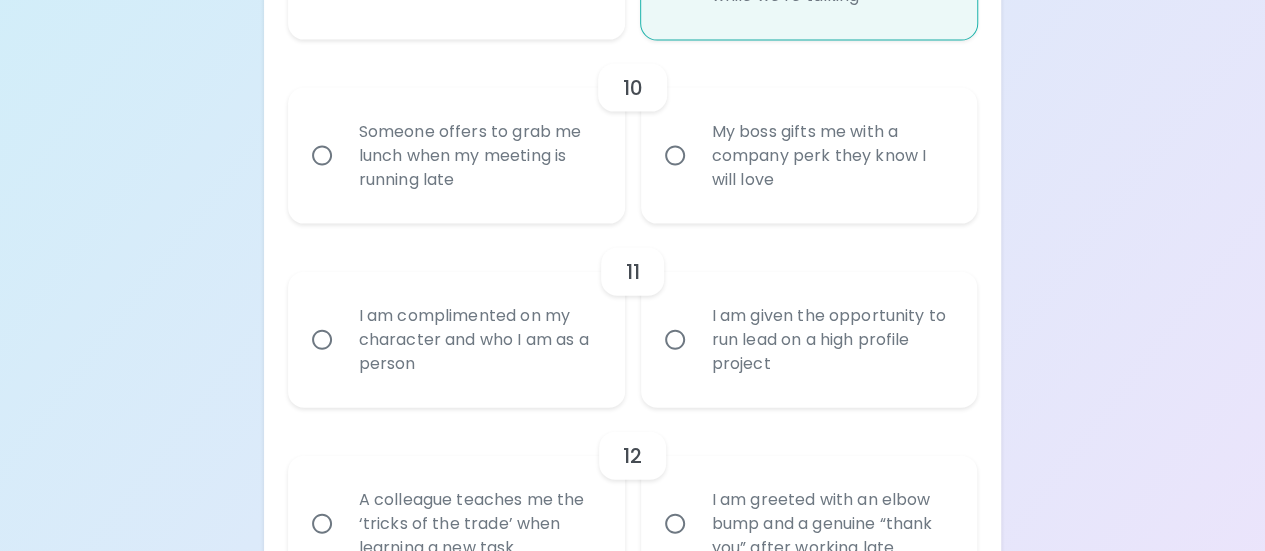 radio on "true" 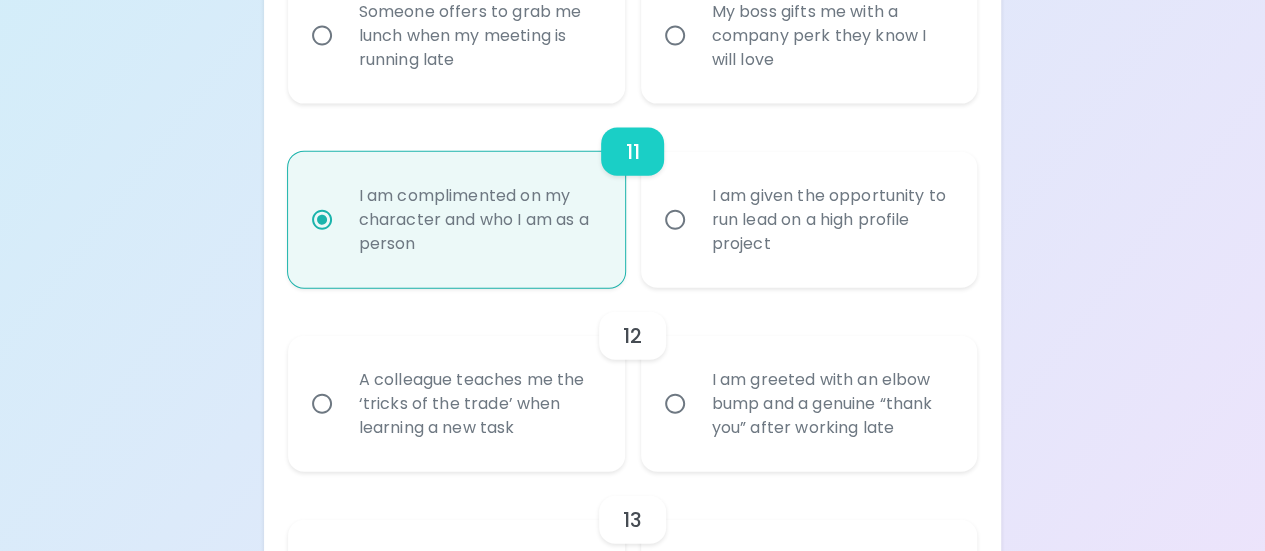 scroll, scrollTop: 2241, scrollLeft: 0, axis: vertical 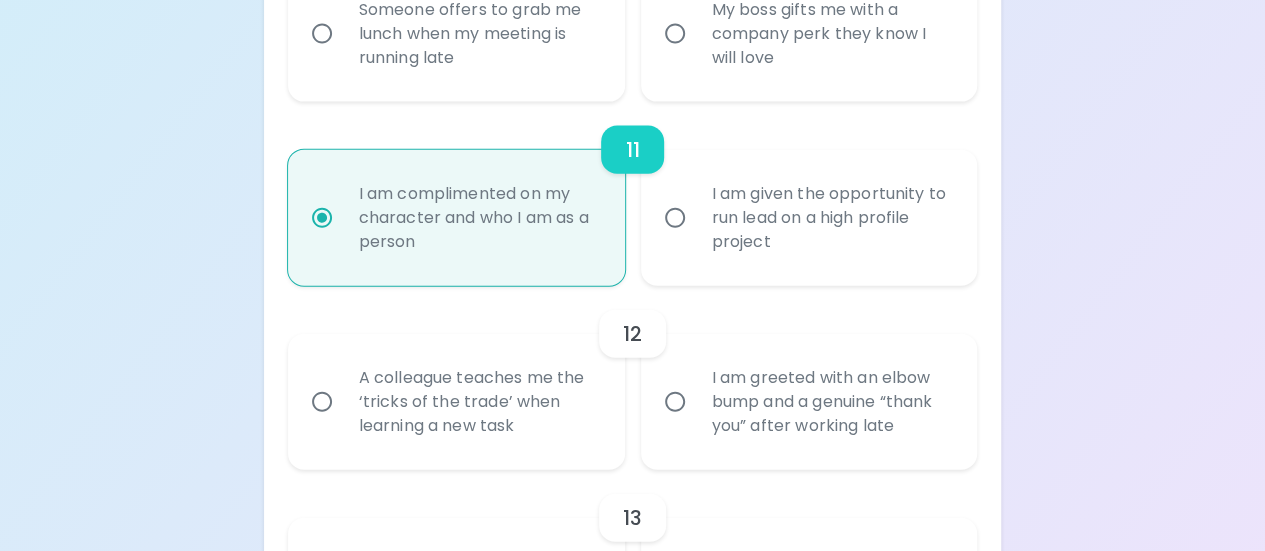 radio on "true" 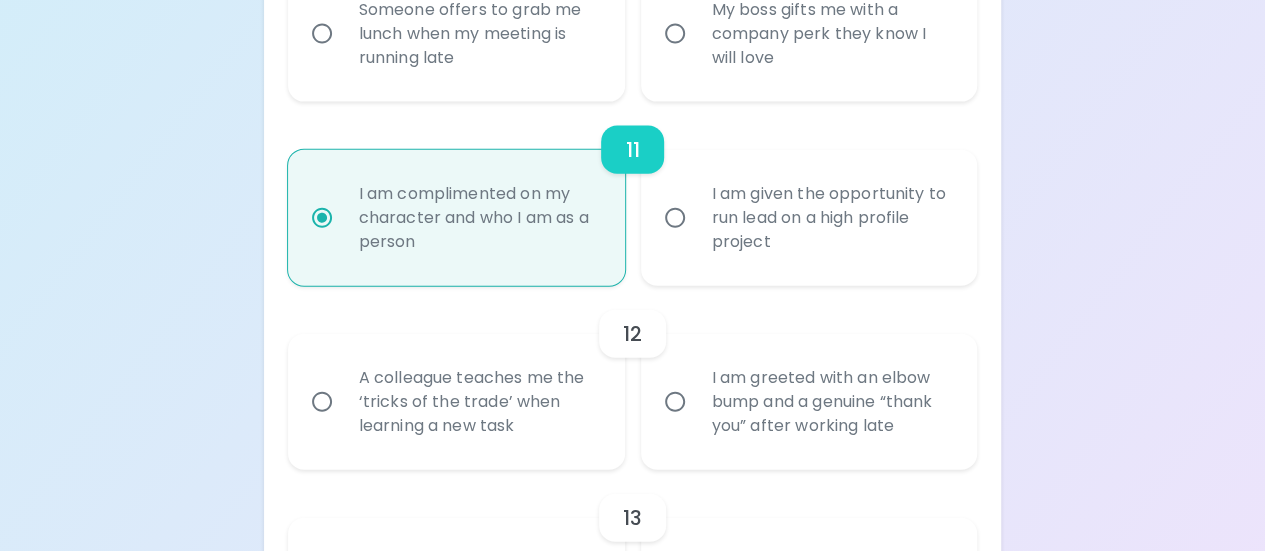 radio on "false" 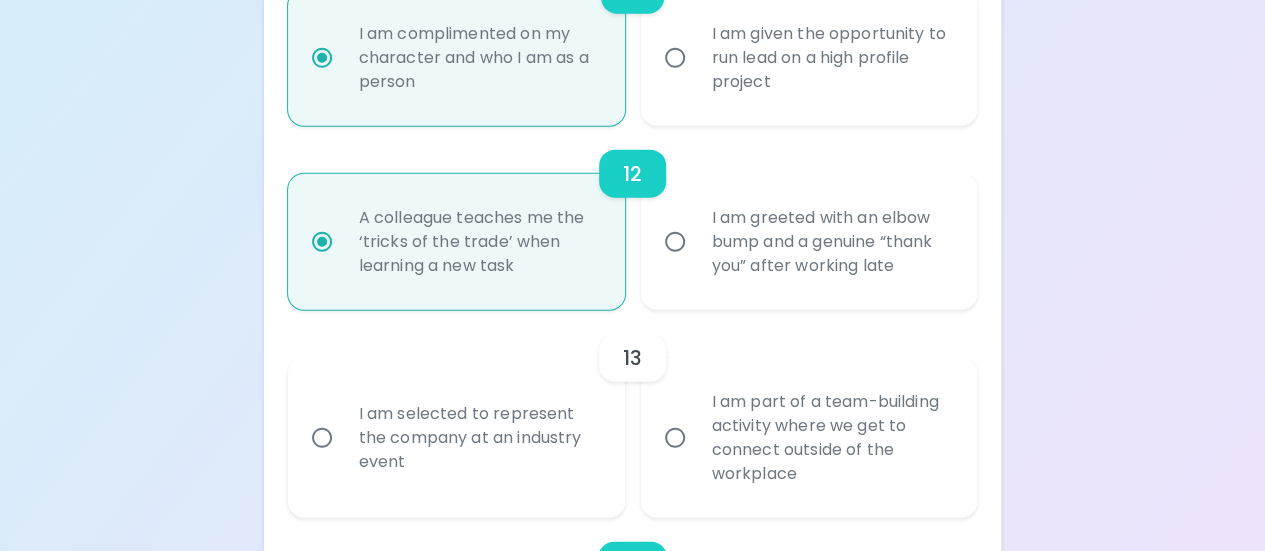 scroll, scrollTop: 2112, scrollLeft: 0, axis: vertical 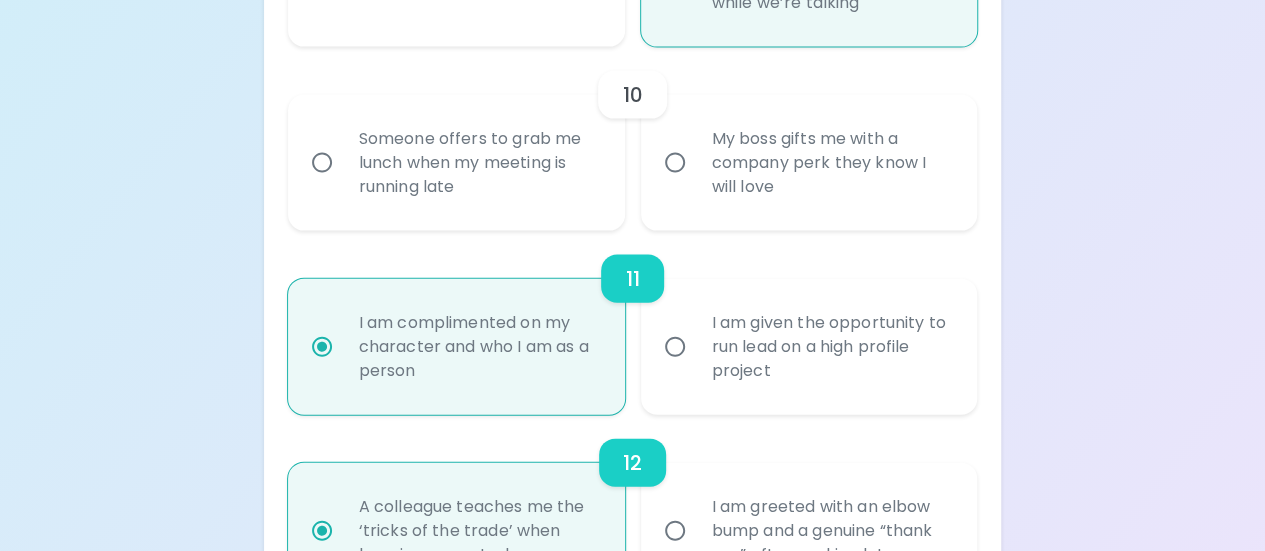 radio on "true" 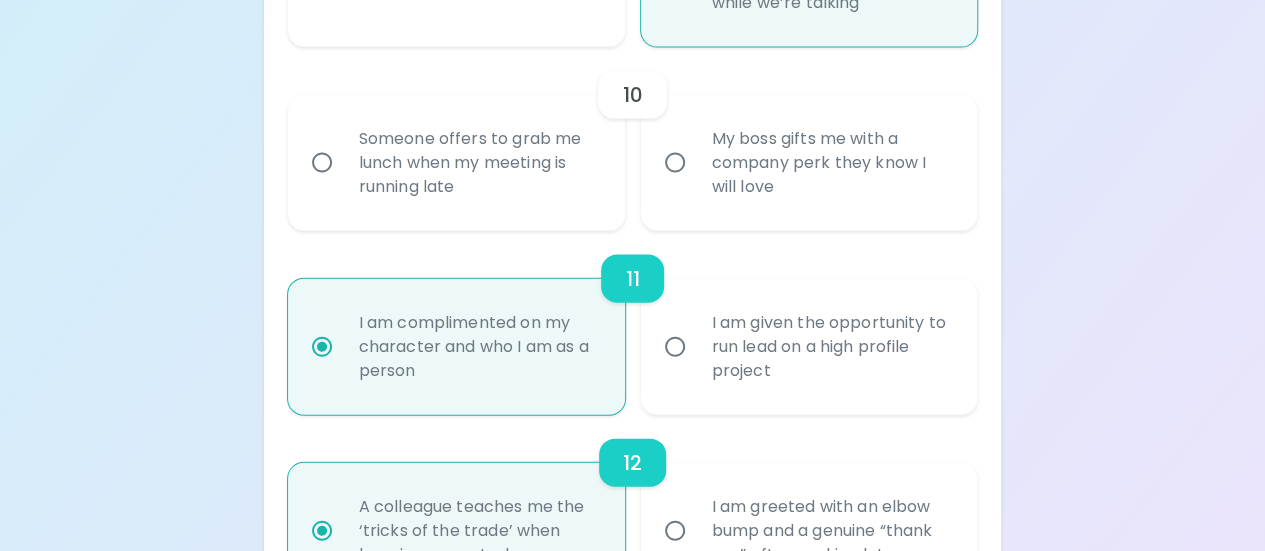 radio on "false" 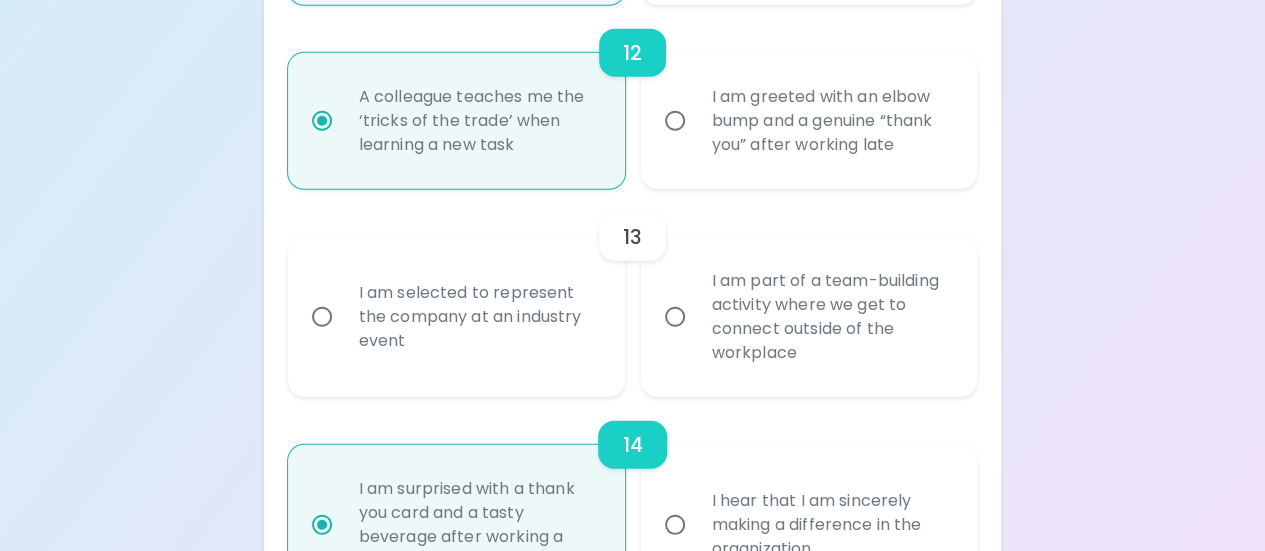 scroll, scrollTop: 2524, scrollLeft: 0, axis: vertical 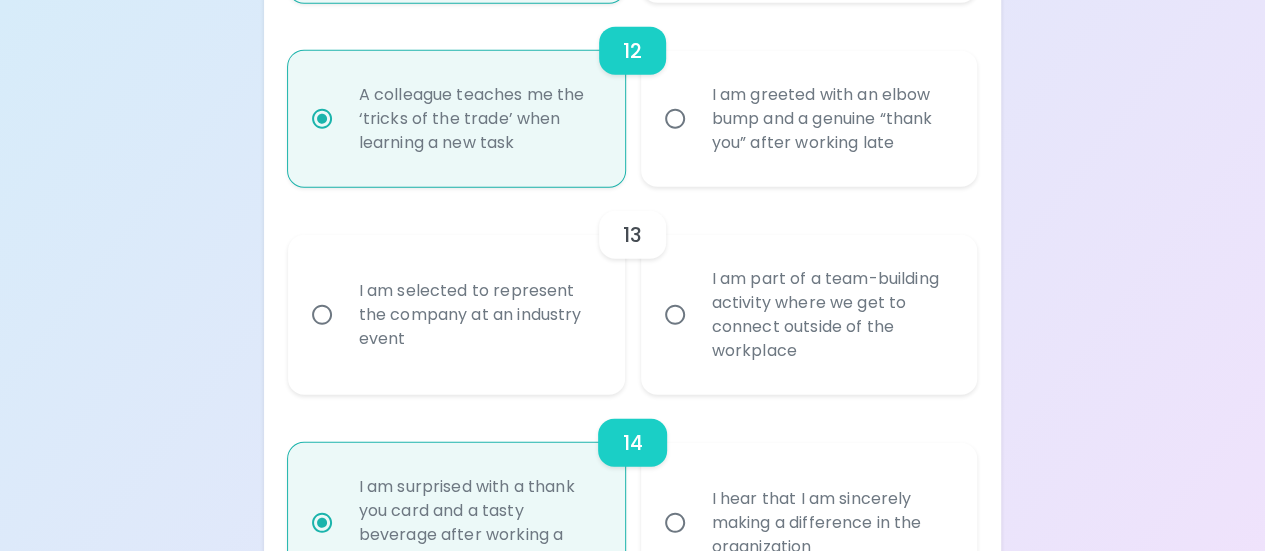 radio on "true" 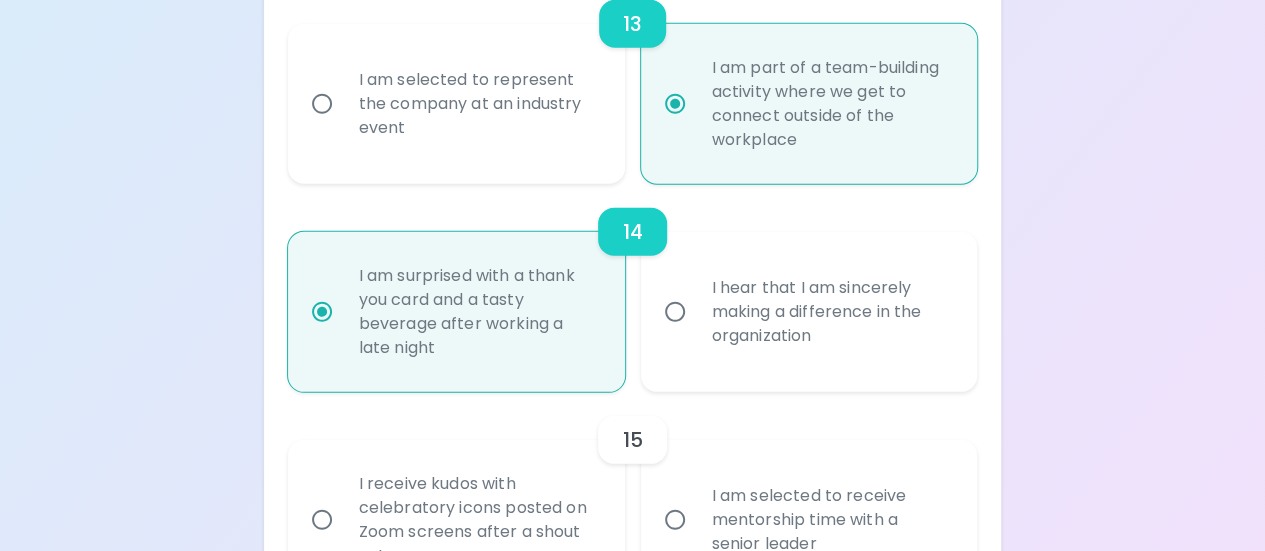 scroll, scrollTop: 2736, scrollLeft: 0, axis: vertical 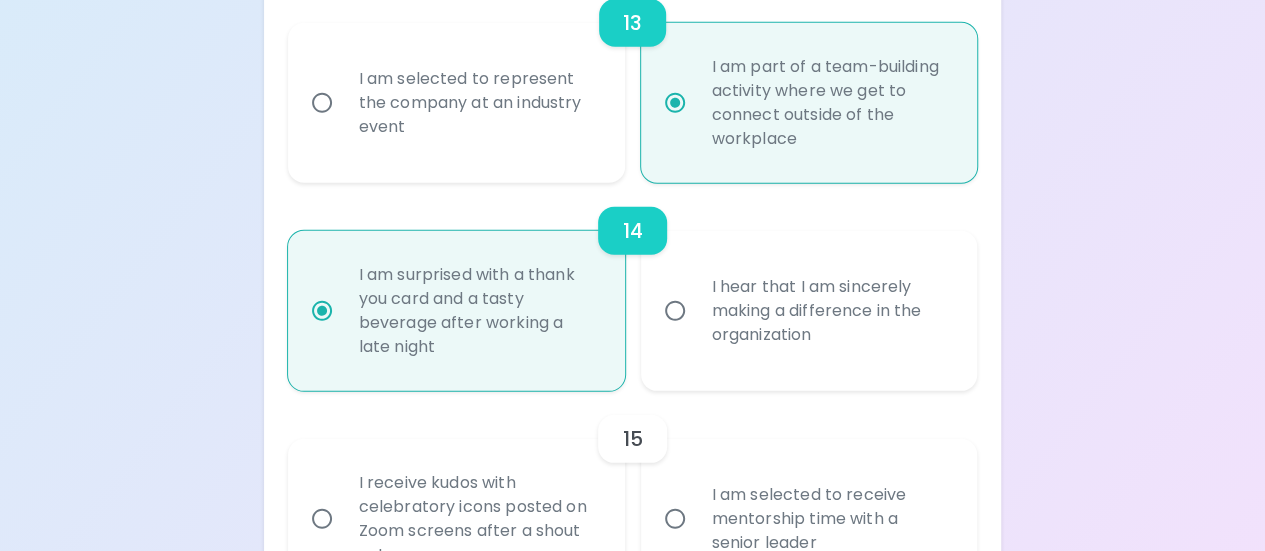 radio on "true" 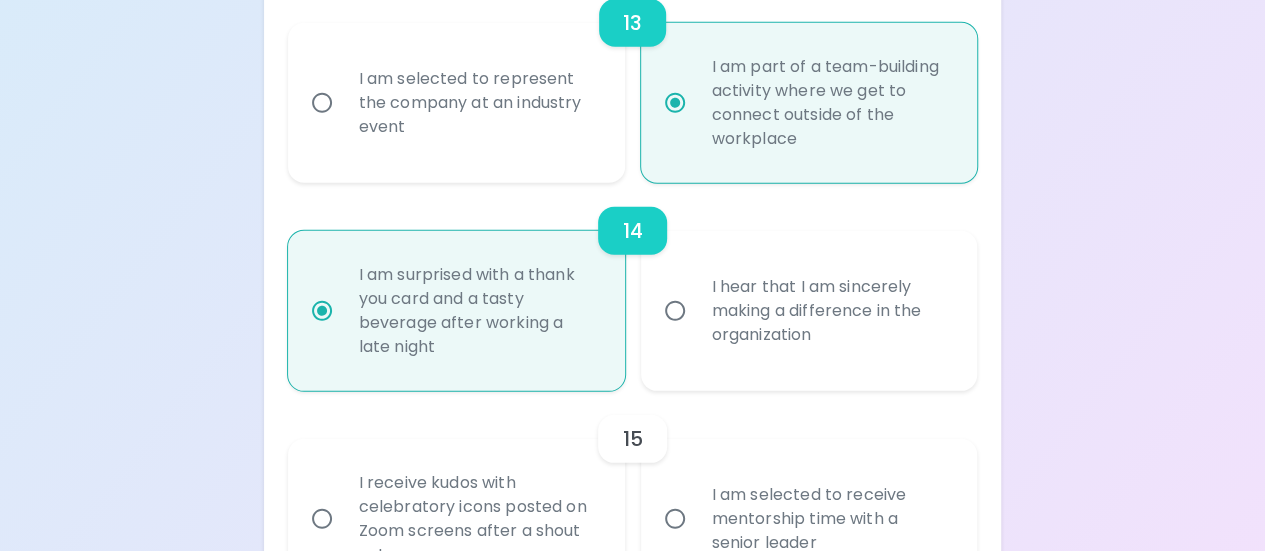 radio on "false" 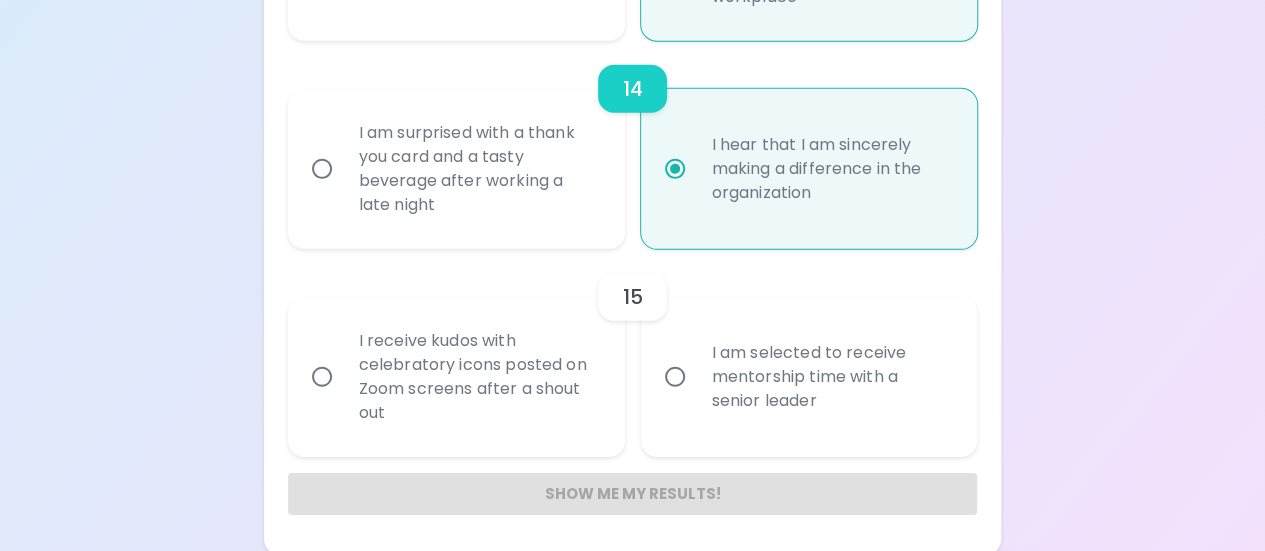 scroll, scrollTop: 2881, scrollLeft: 0, axis: vertical 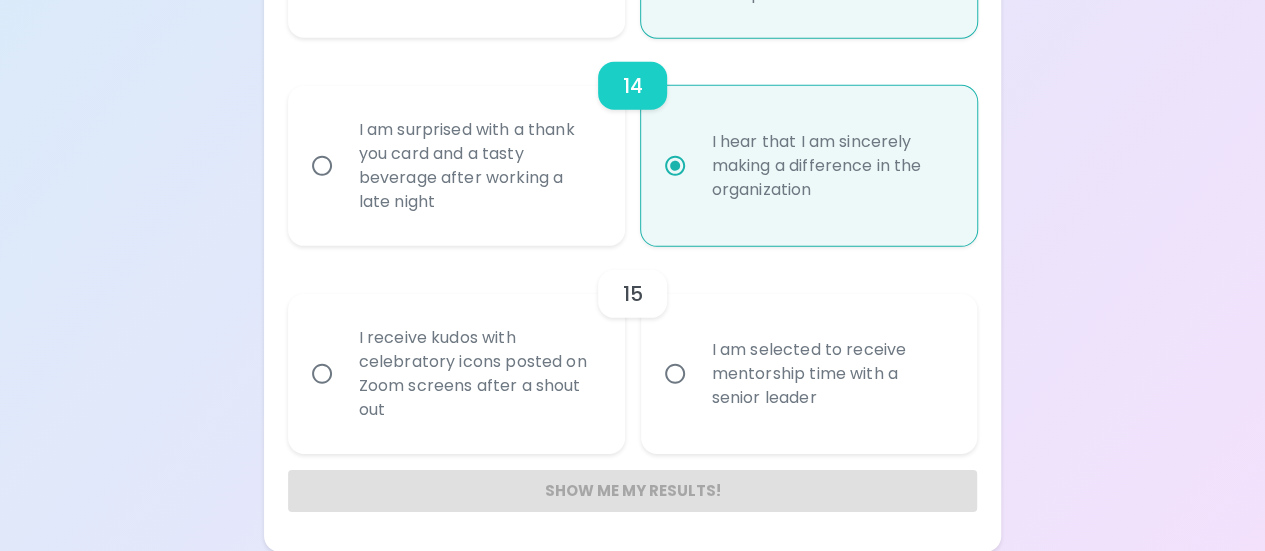 radio on "true" 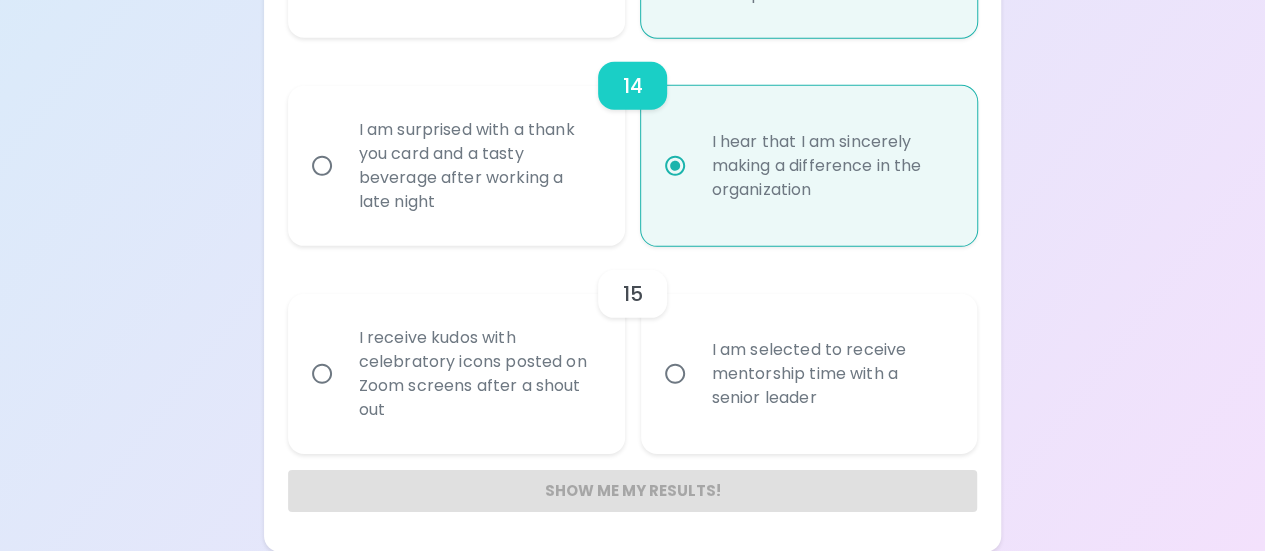 radio on "false" 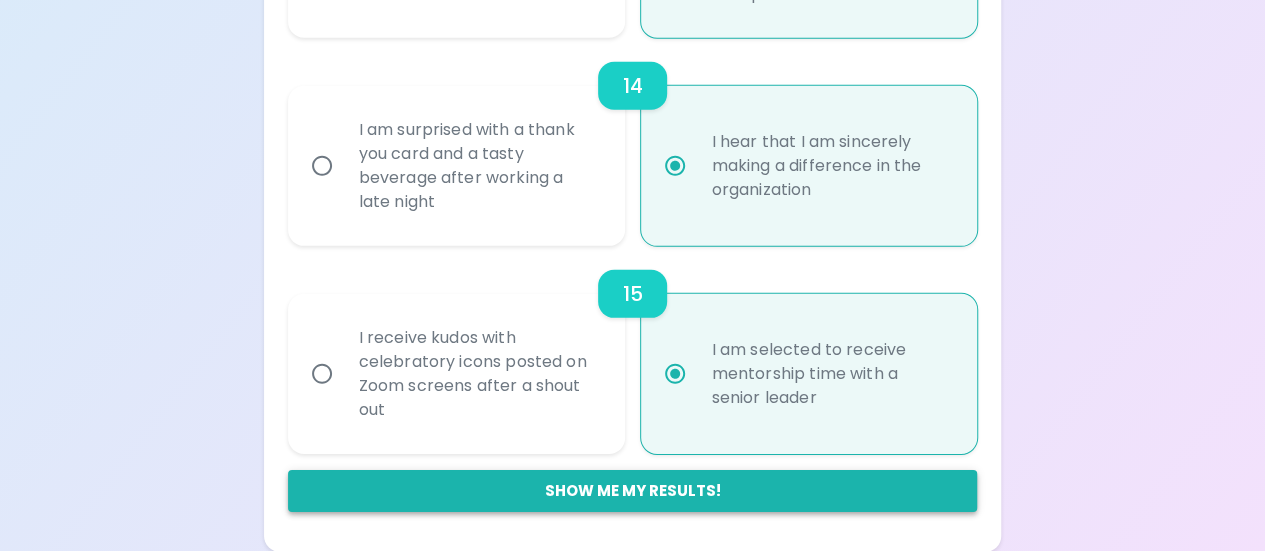 radio on "true" 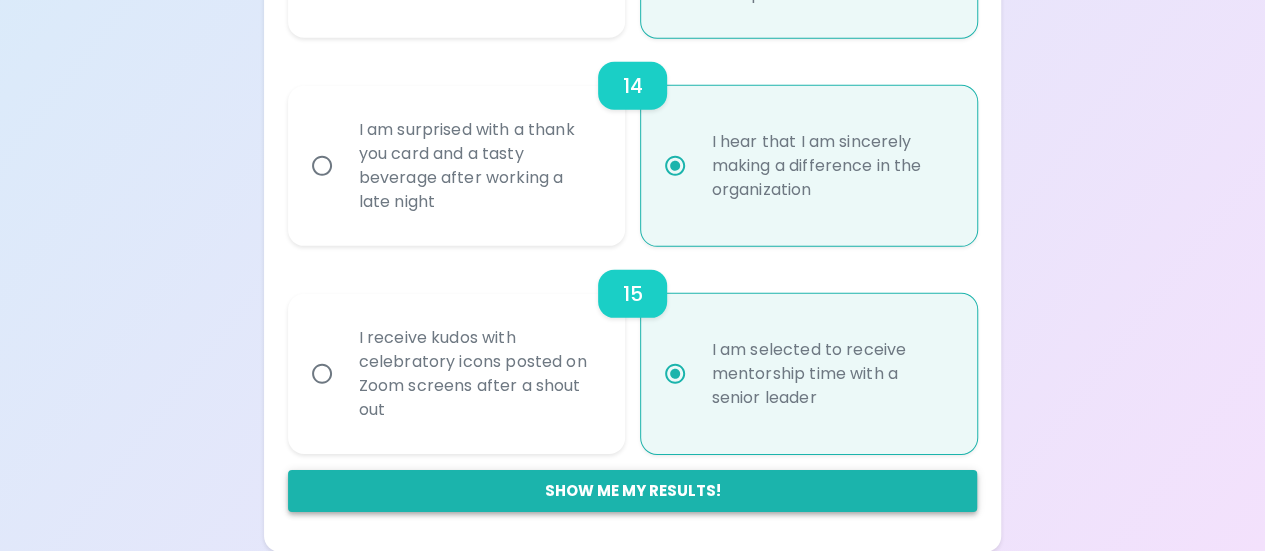 click on "Show me my results!" at bounding box center (633, 491) 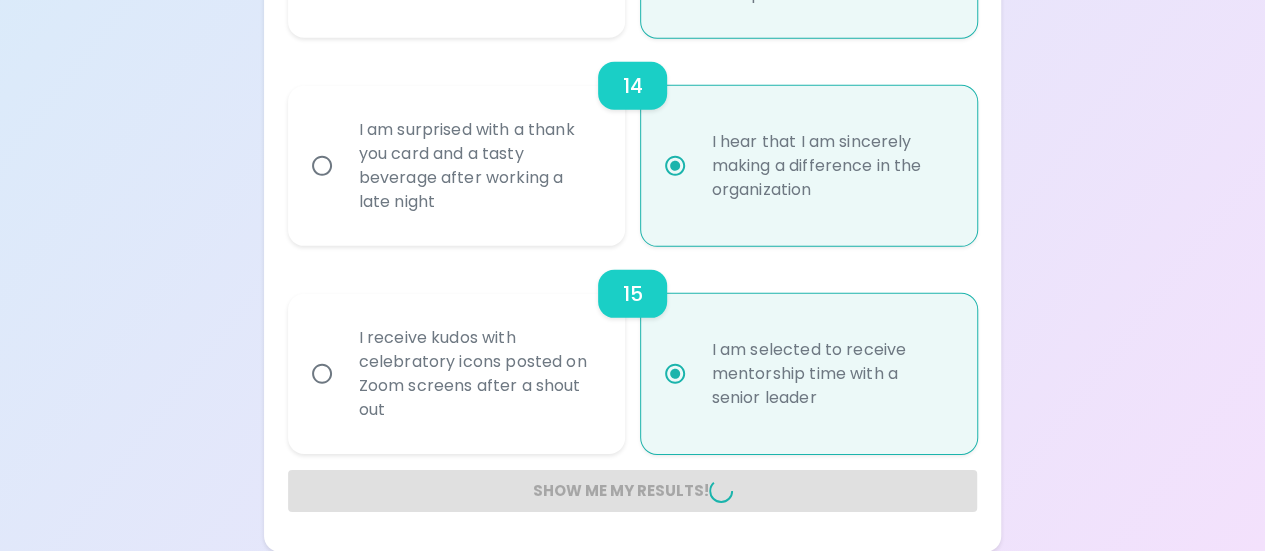 radio on "false" 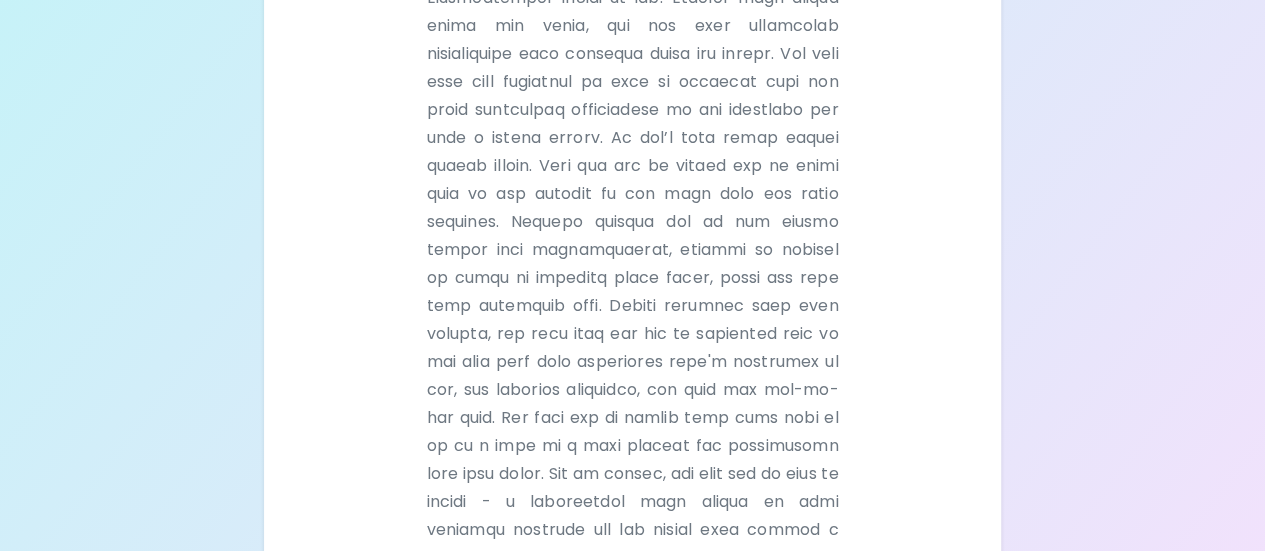 scroll, scrollTop: 530, scrollLeft: 0, axis: vertical 